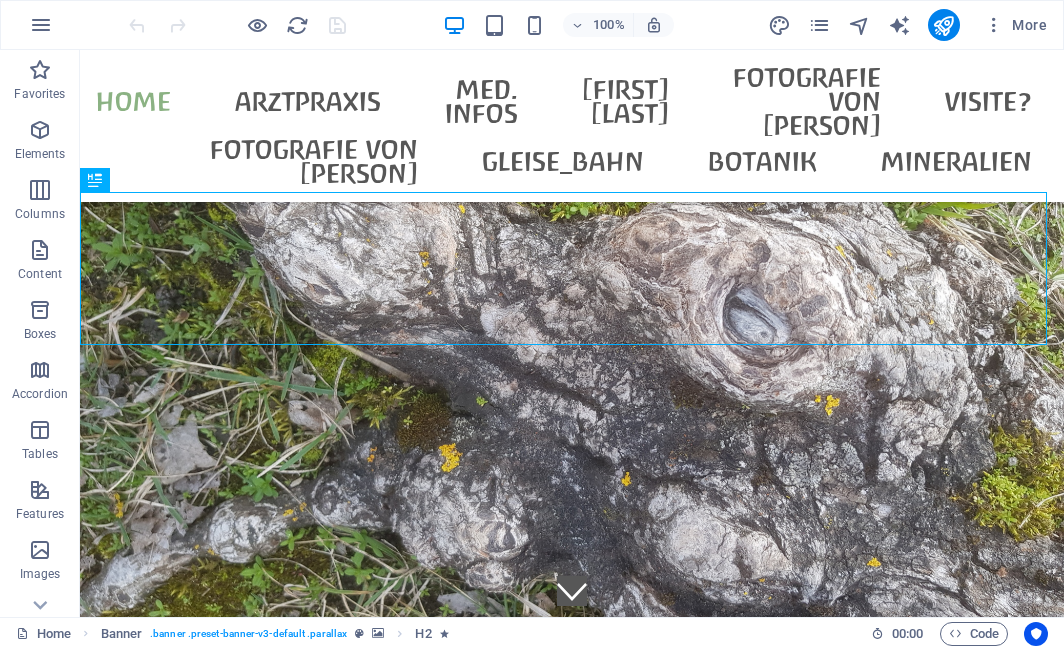 scroll, scrollTop: 0, scrollLeft: 0, axis: both 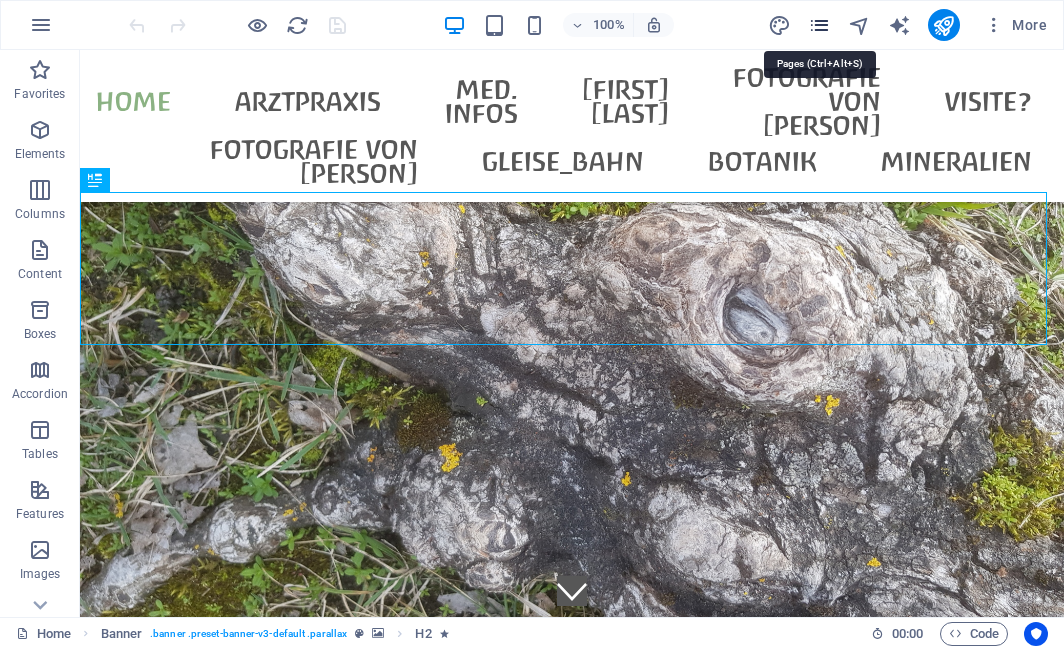 click at bounding box center (819, 25) 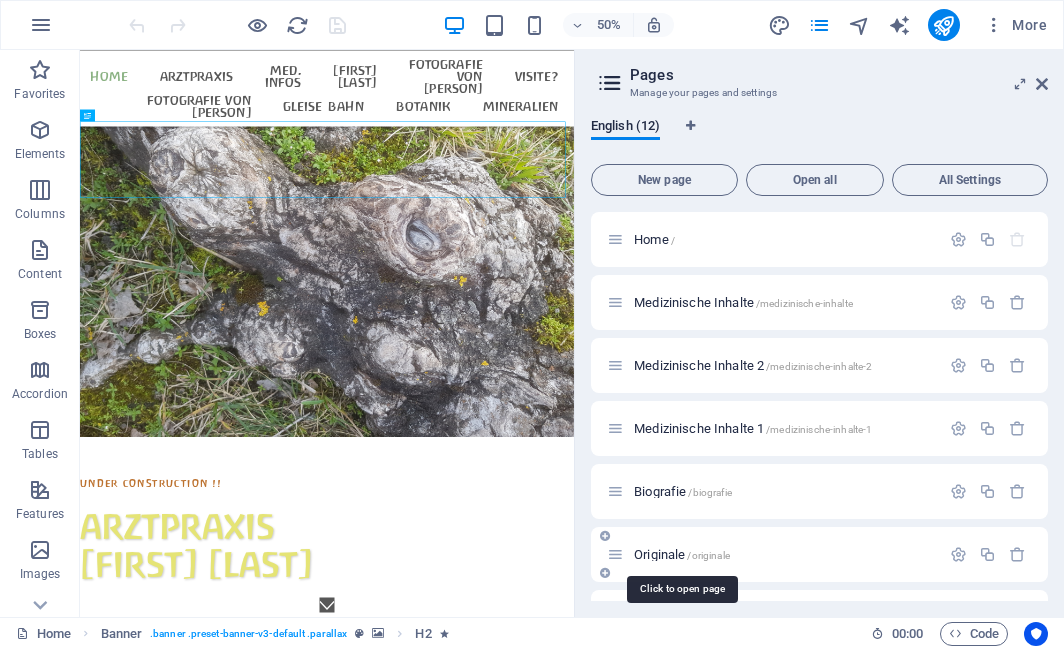 click on "Originale /originale" at bounding box center [682, 554] 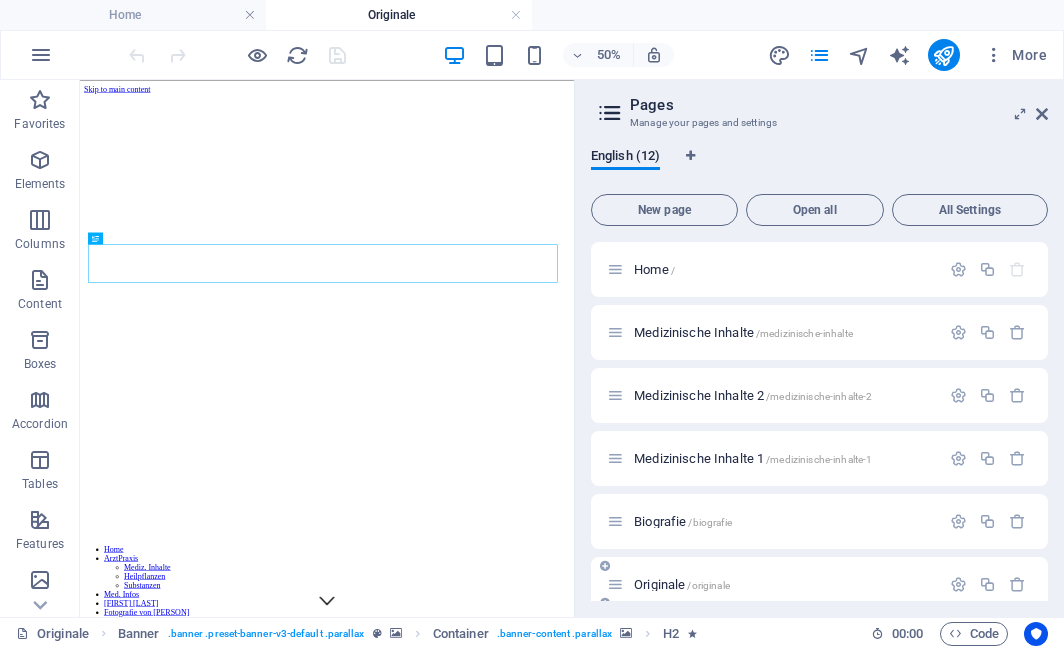 scroll, scrollTop: 0, scrollLeft: 0, axis: both 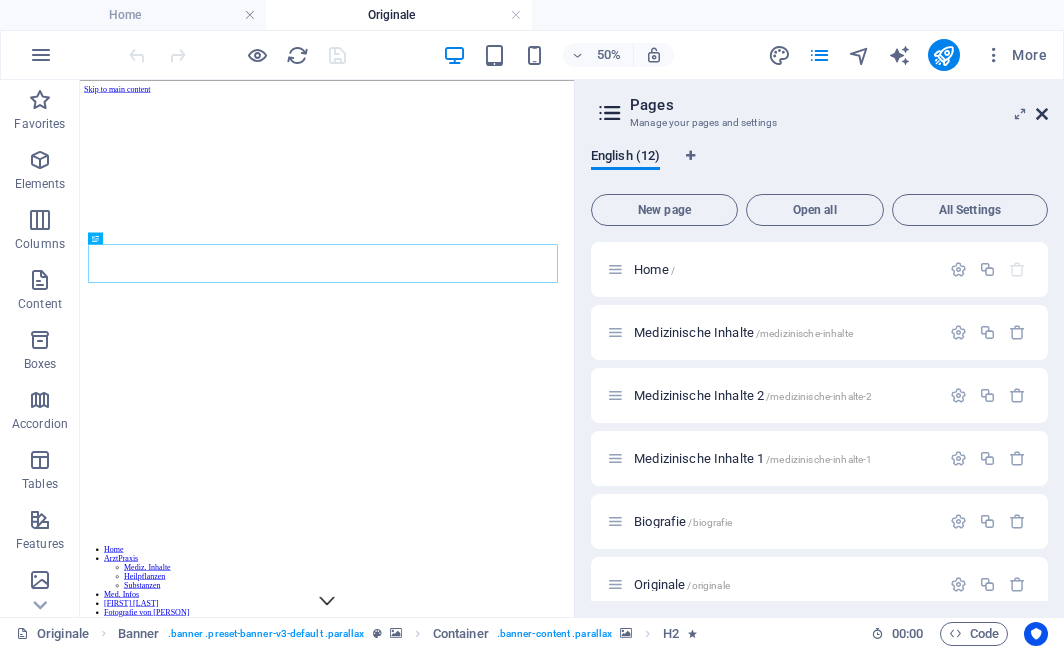 click at bounding box center (1042, 114) 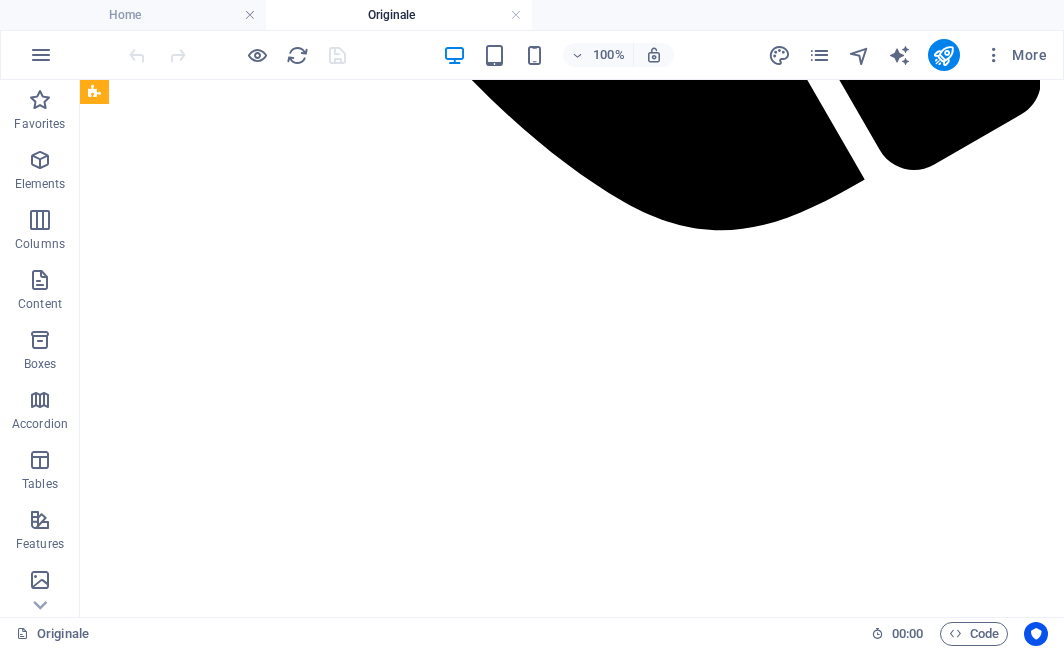 scroll, scrollTop: 2149, scrollLeft: 0, axis: vertical 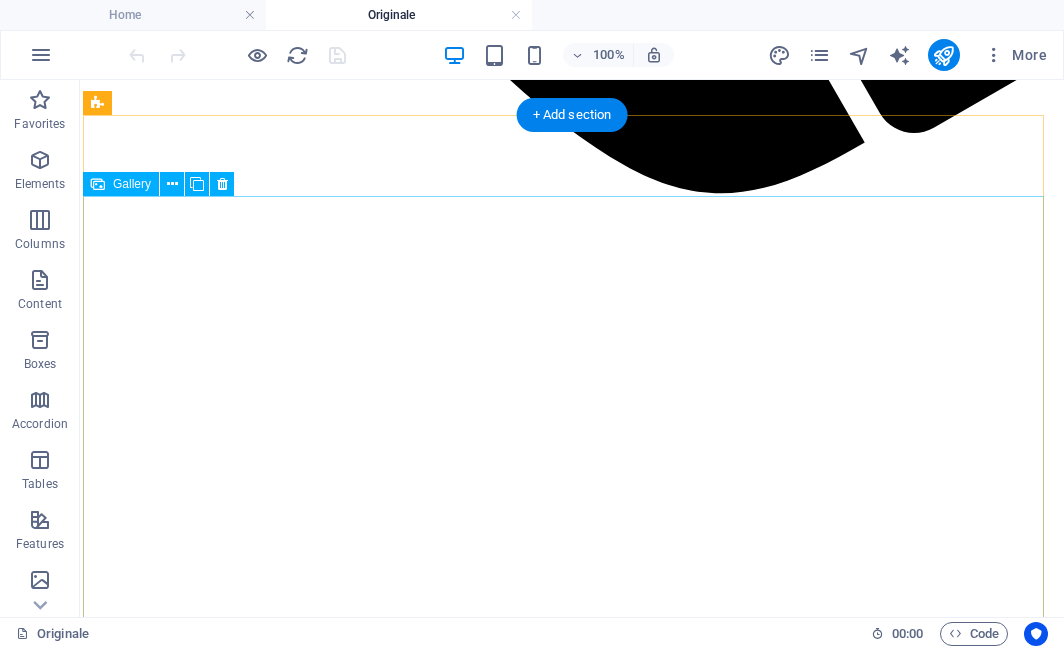 click at bounding box center [531, 5933] 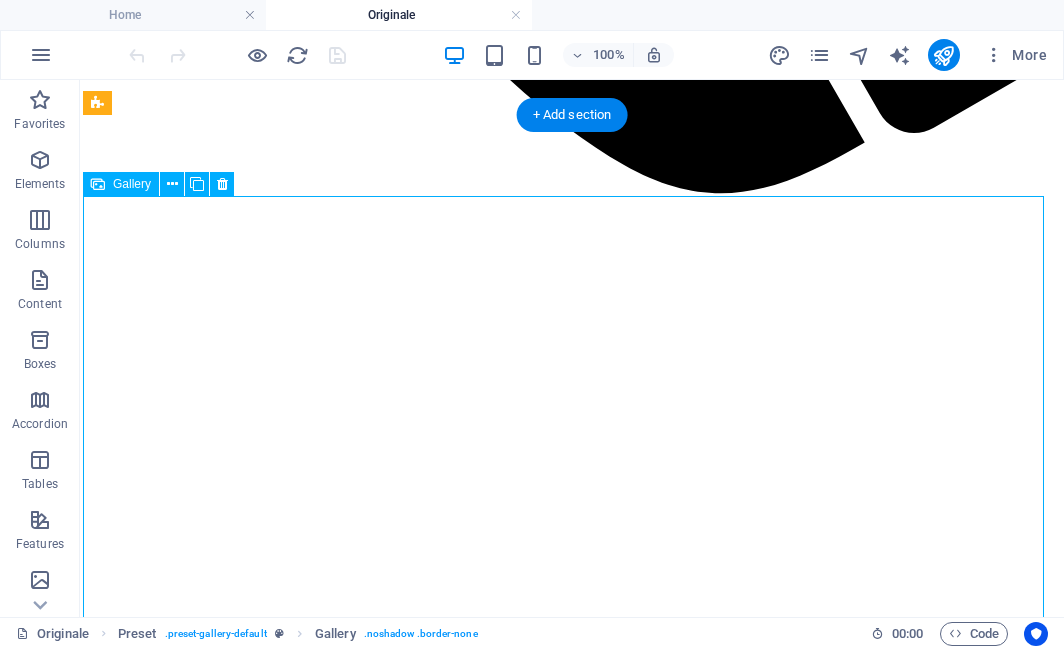 click at bounding box center (531, 5933) 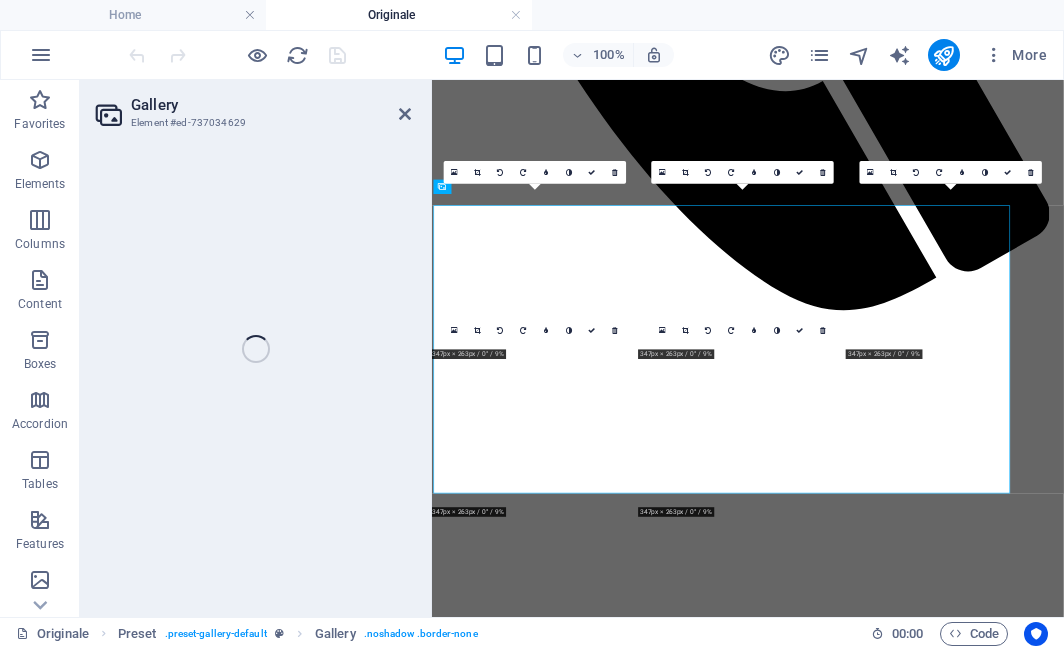 scroll, scrollTop: 2056, scrollLeft: 0, axis: vertical 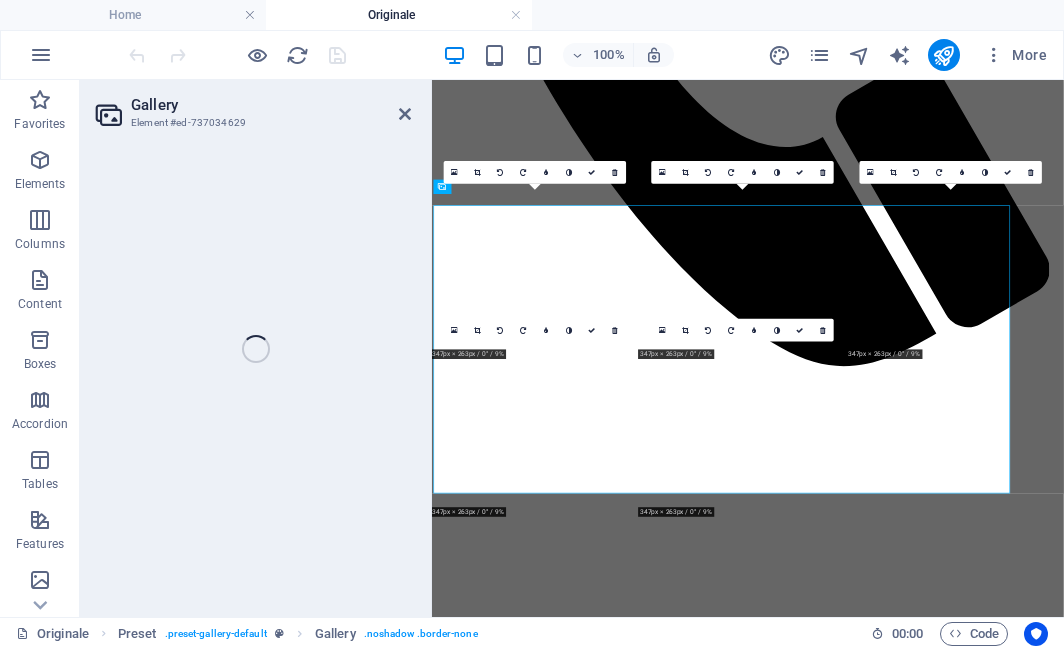 select on "px" 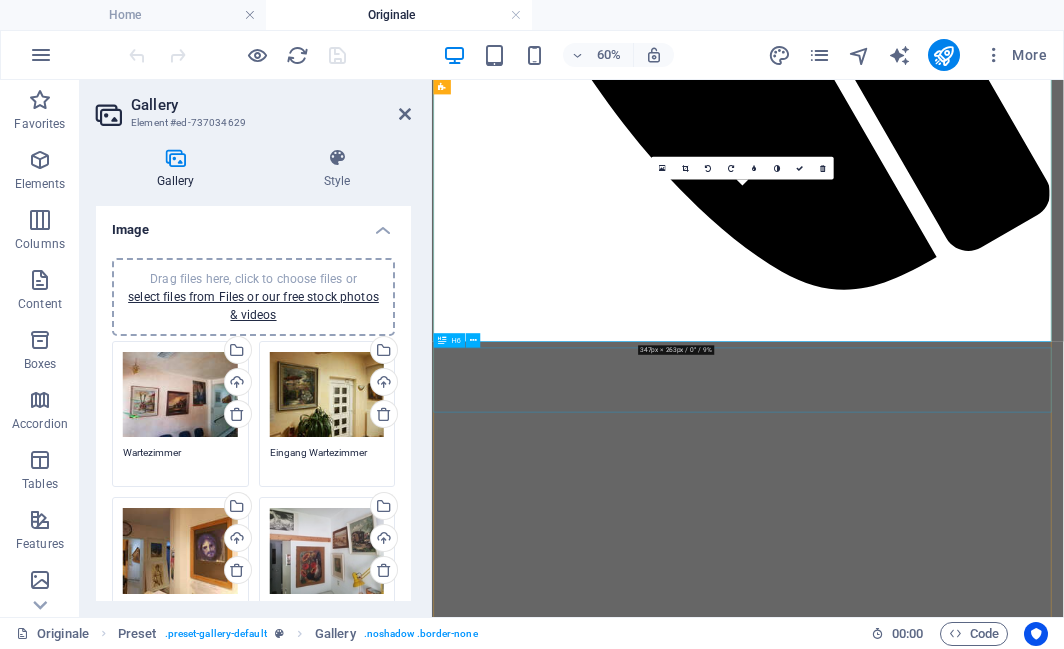 scroll, scrollTop: 2376, scrollLeft: 0, axis: vertical 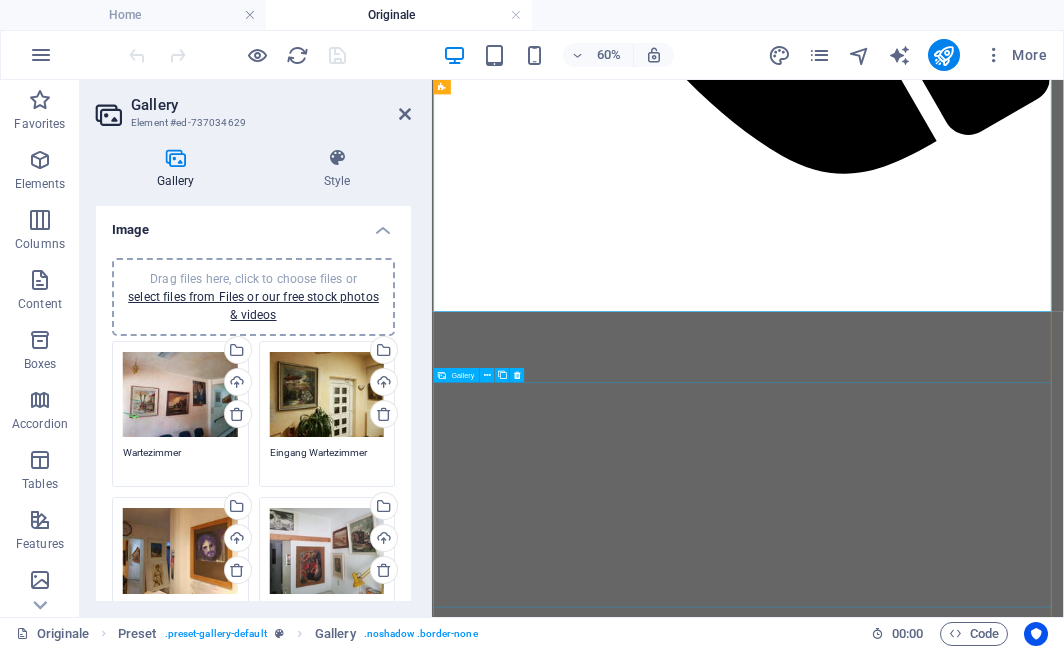 click at bounding box center (883, 9414) 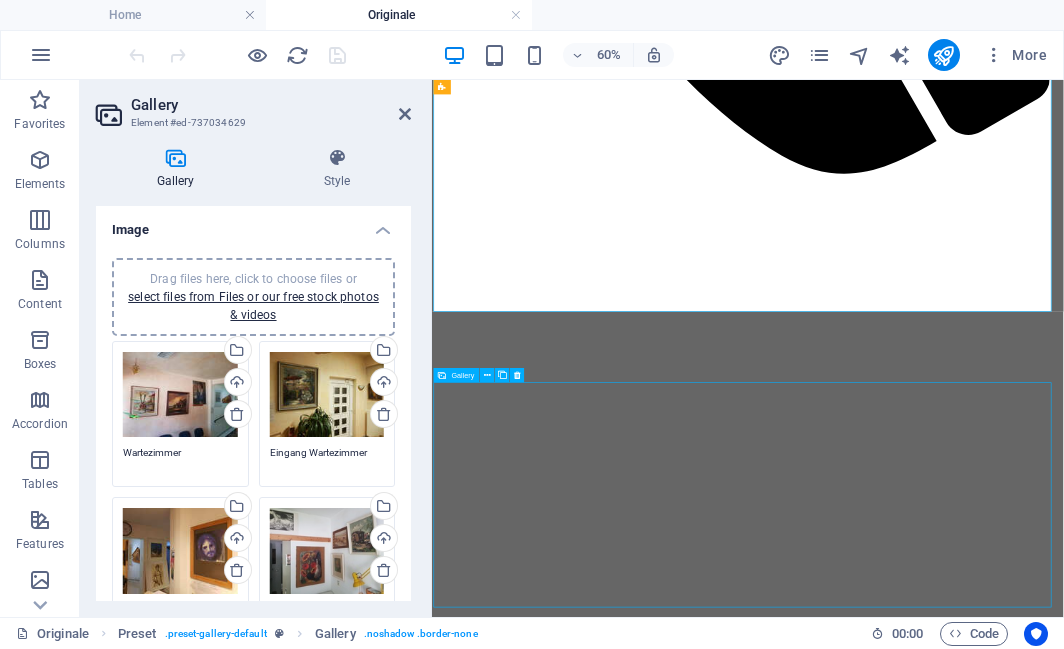 click at bounding box center (883, 9414) 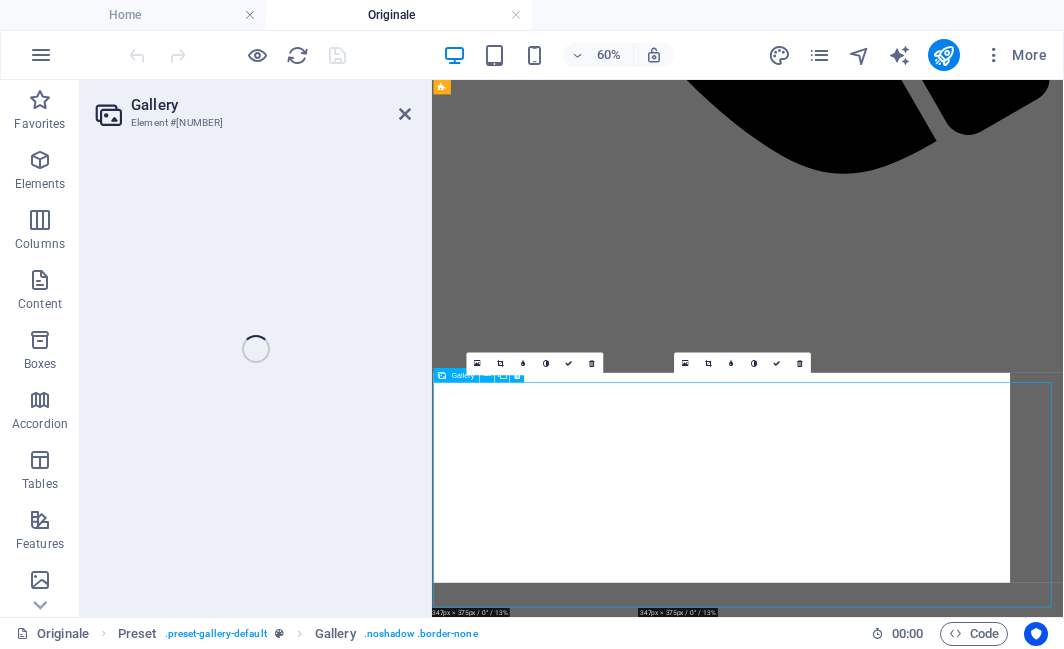 scroll, scrollTop: 2376, scrollLeft: 0, axis: vertical 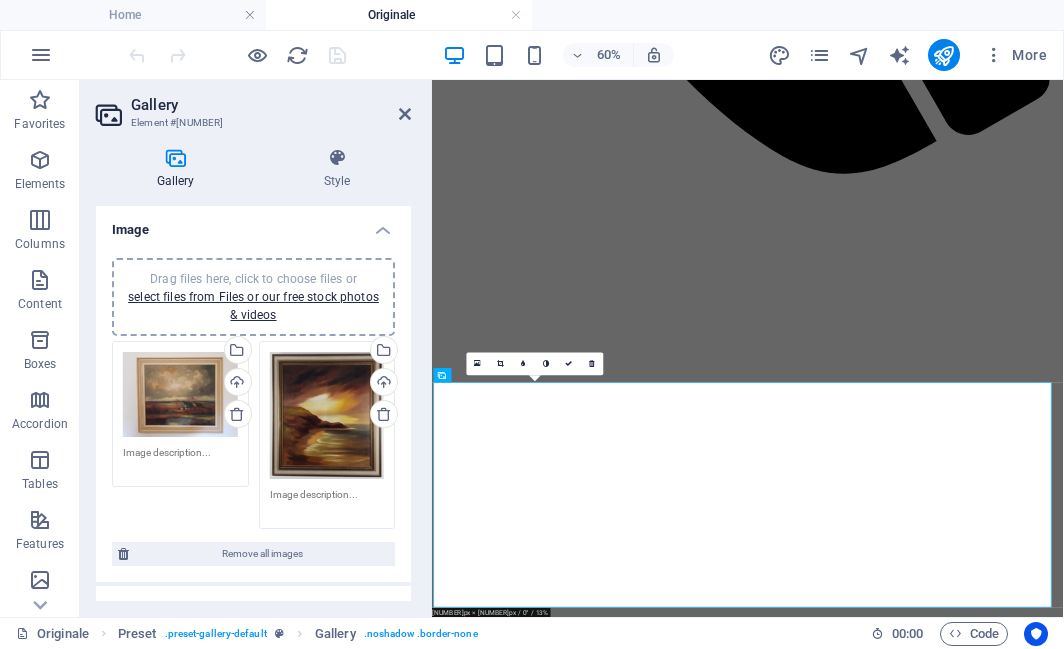 click at bounding box center [180, 460] 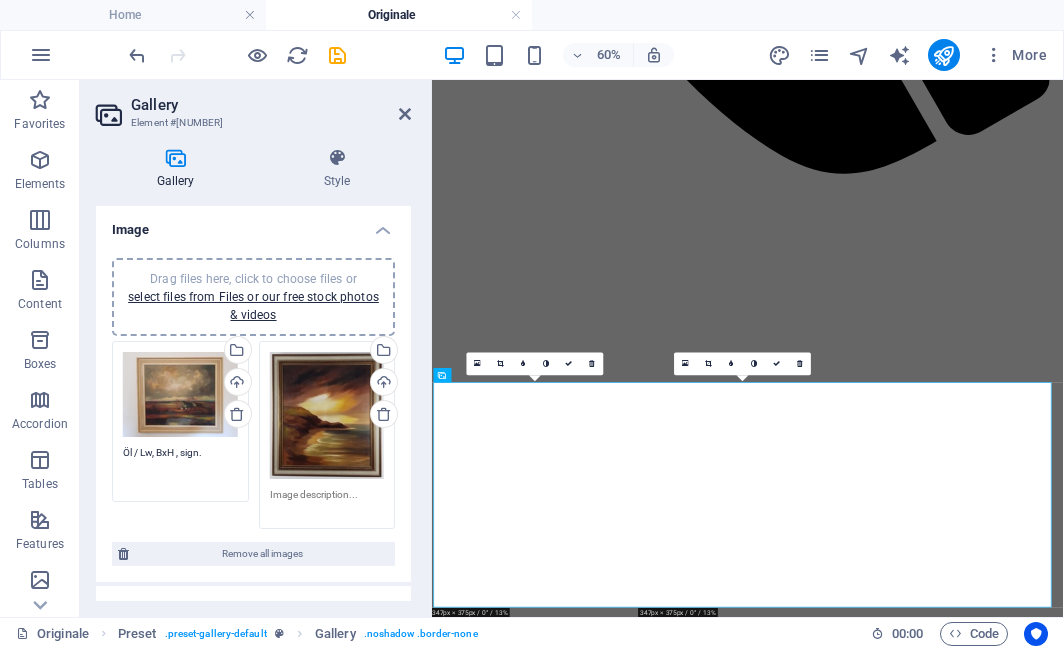 type on "Öl / Lw, BxH , sign." 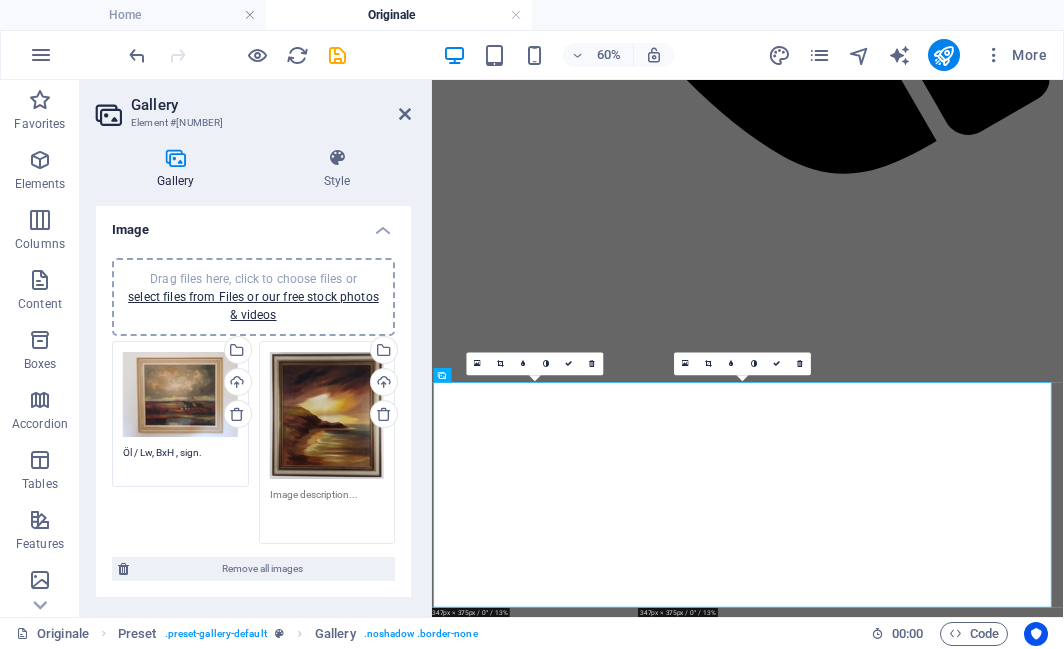 click at bounding box center (327, 509) 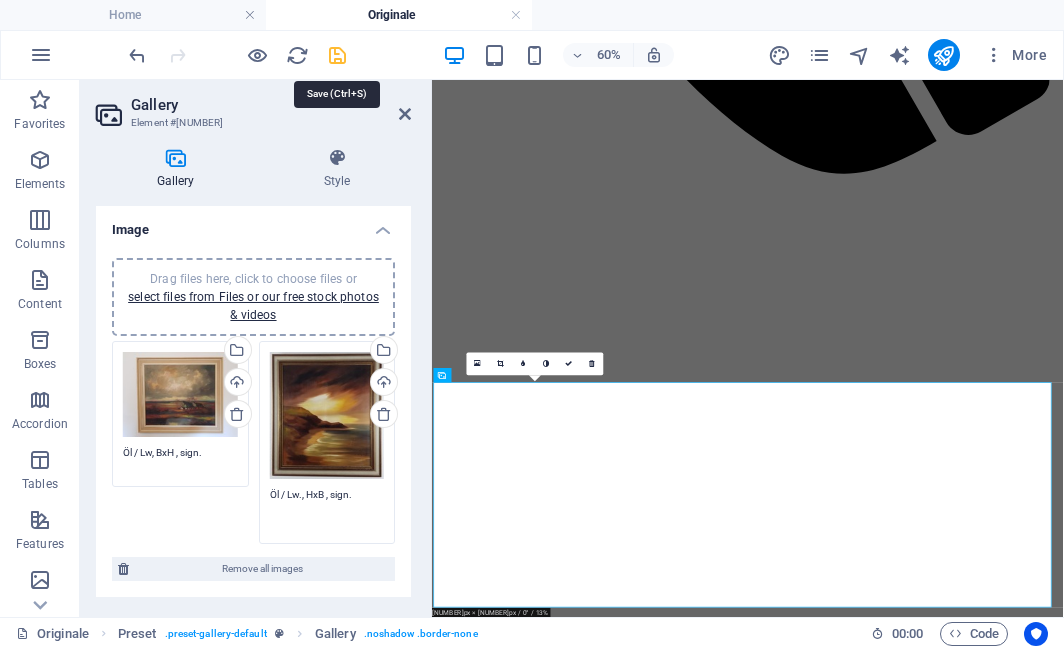type on "Öl / Lw., HxB , sign." 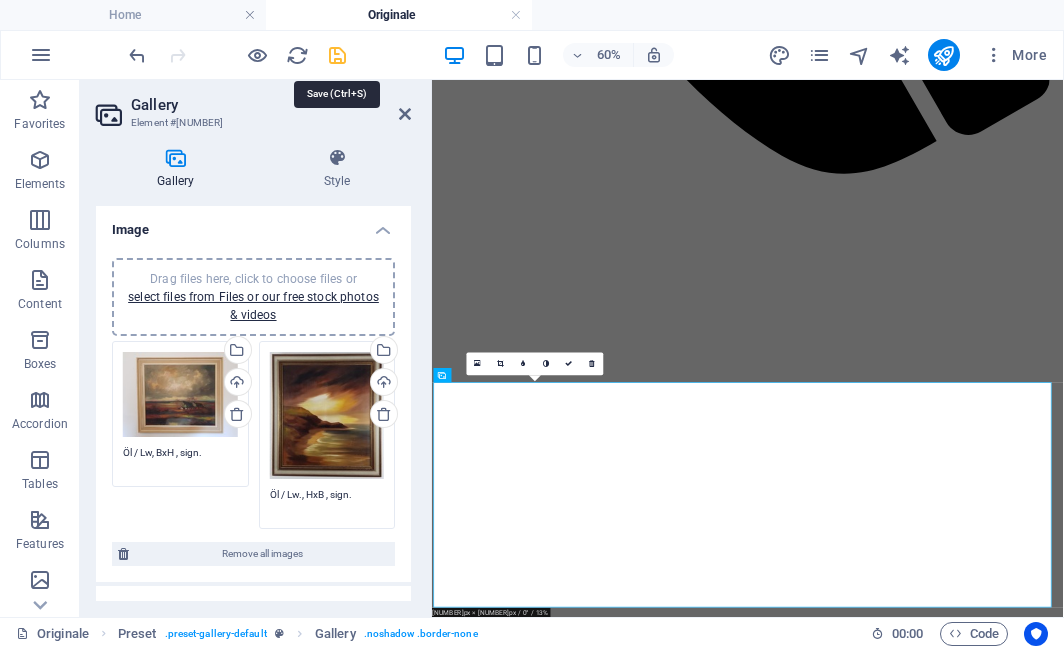 click at bounding box center (337, 55) 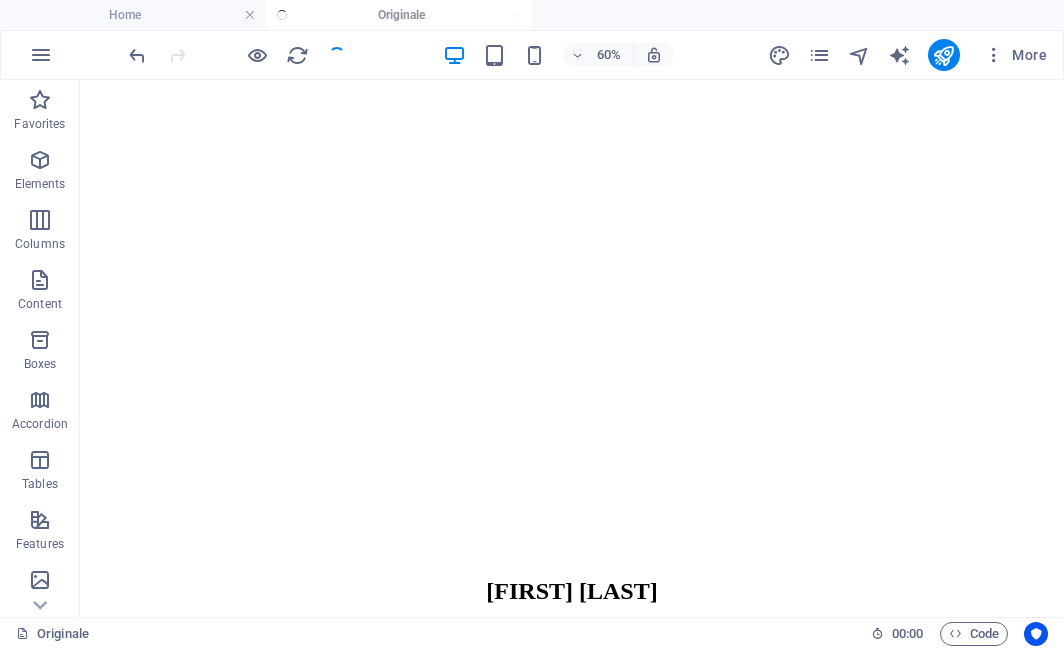 scroll, scrollTop: 2395, scrollLeft: 0, axis: vertical 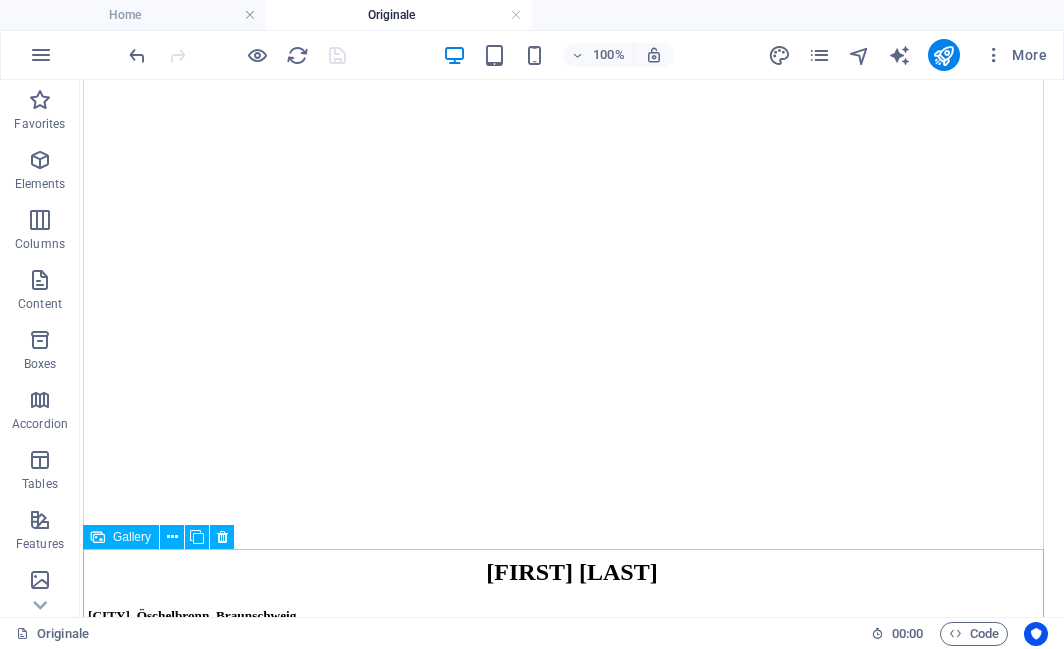 click at bounding box center (531, 9701) 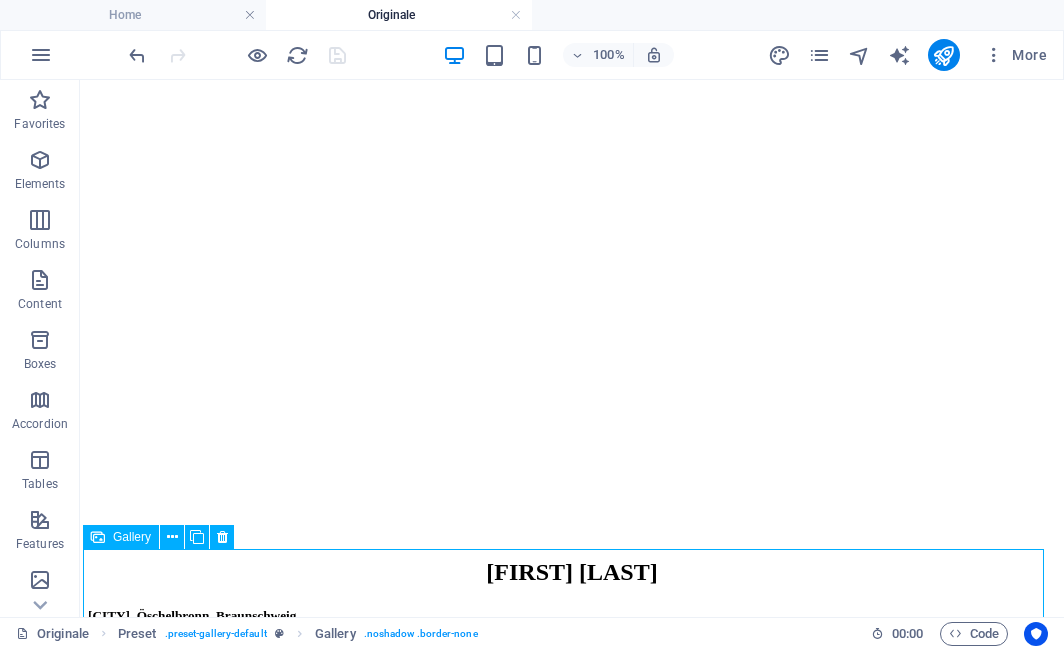 click at bounding box center [531, 9701] 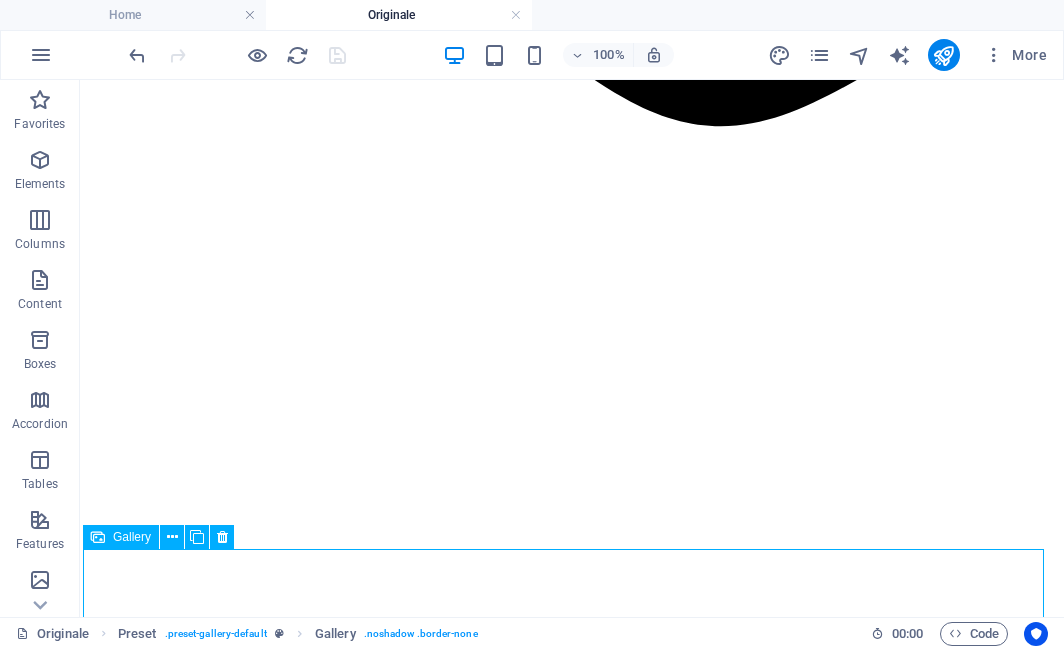 select on "2" 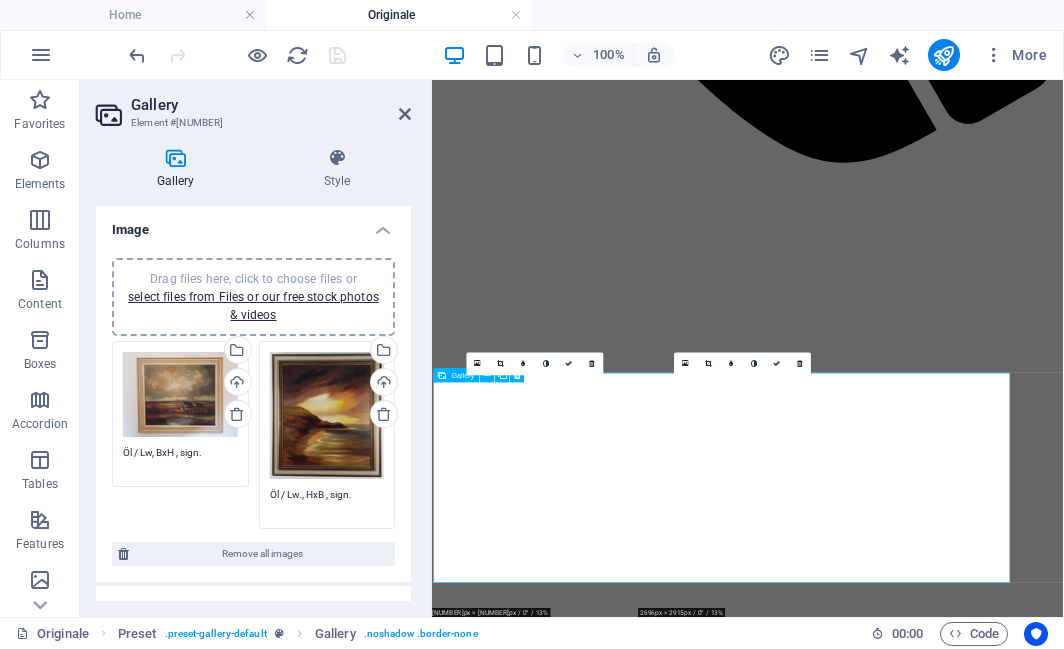 scroll, scrollTop: 2376, scrollLeft: 0, axis: vertical 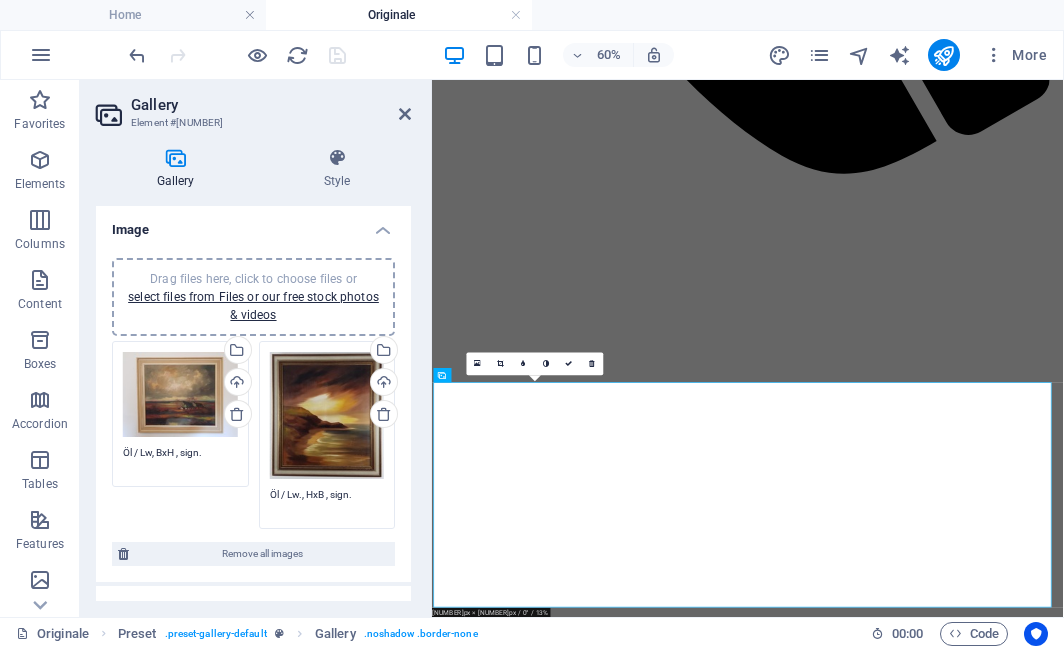 click on "Drag files here, click to choose files or select files from Files or our free stock photos & videos Select files from the file manager, stock photos, or upload file(s) Upload Öl / Lw., HxB , sign." at bounding box center [327, 435] 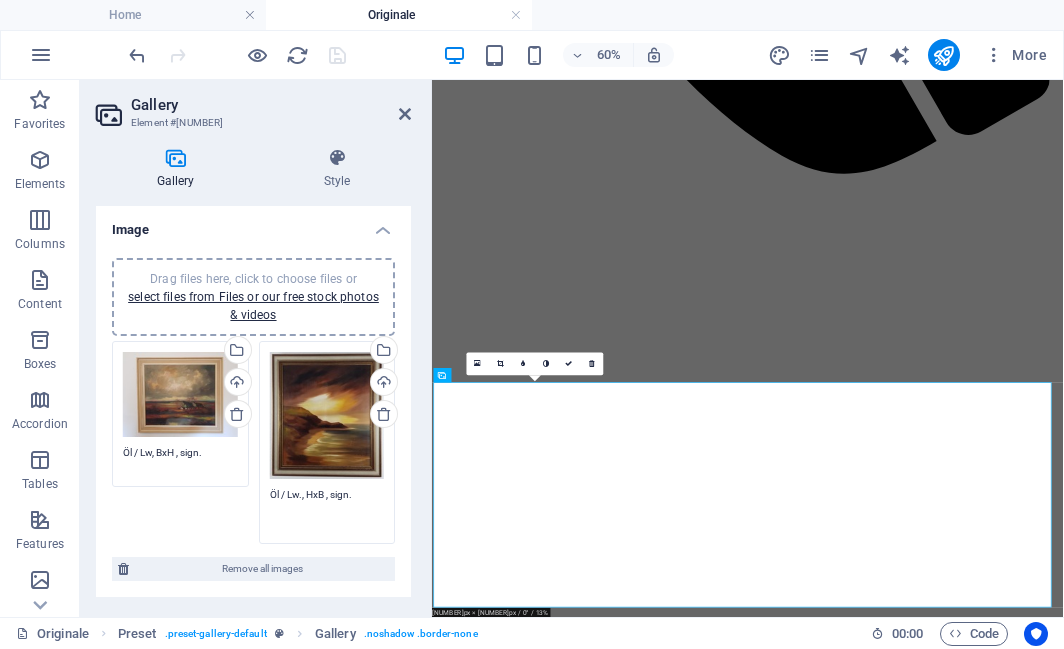 click on "Öl / Lw., HxB , sign." at bounding box center [327, 509] 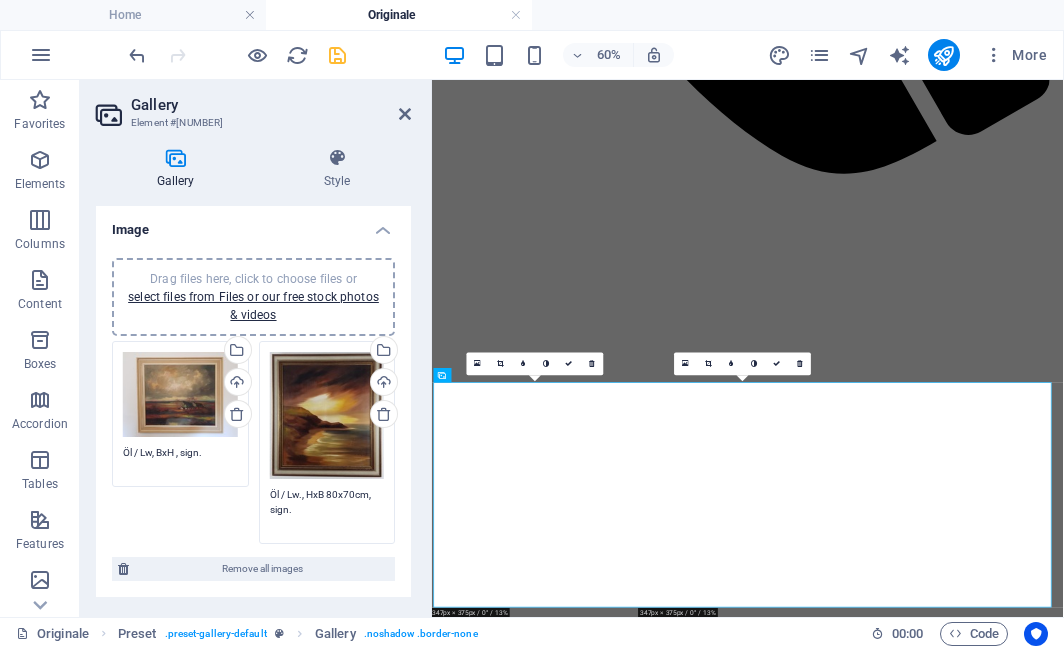 type on "Öl / Lw., HxB 80x70cm, sign." 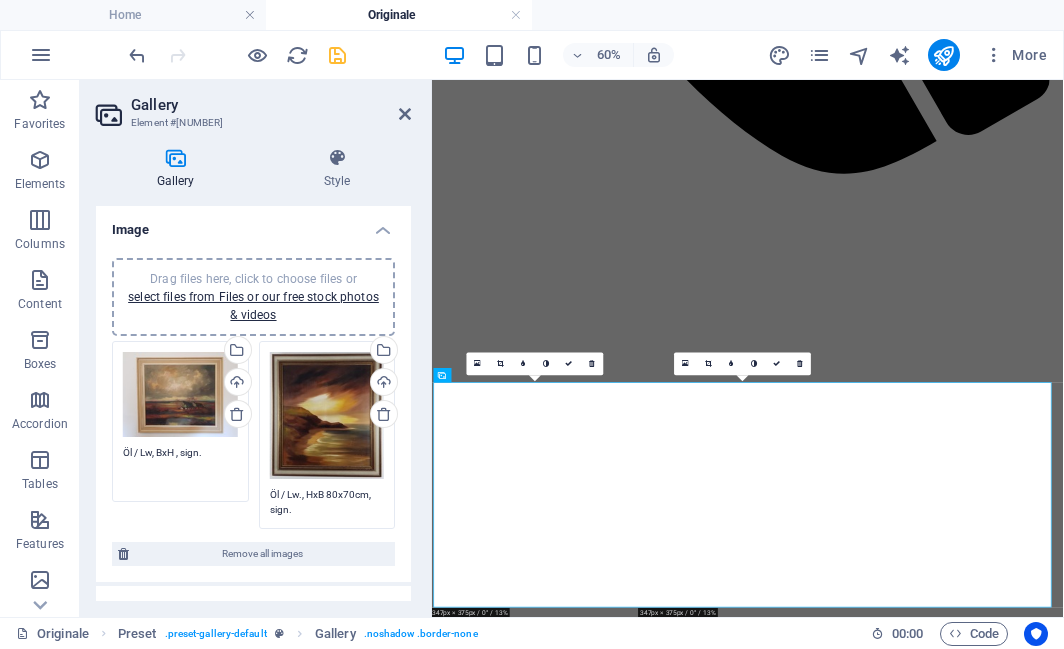 click on "Öl / Lw, BxH , sign." at bounding box center [180, 467] 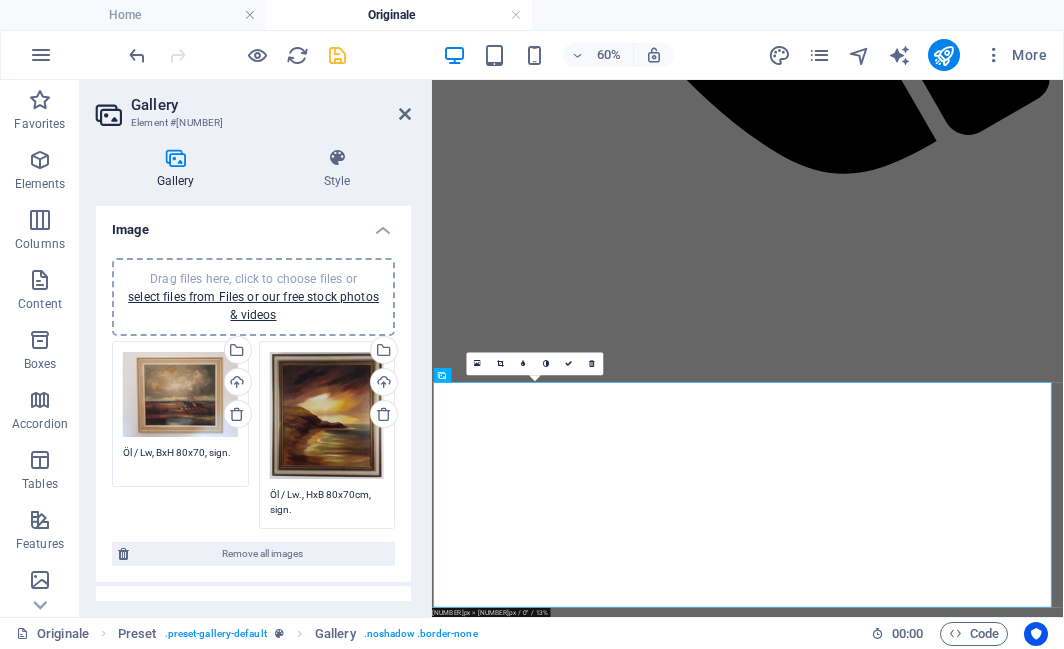 click on "Drag files here, click to choose files or select files from Files or our free stock photos & videos Drag files here, click to choose files or select files from Files or our free stock photos & videos Select files from the file manager, stock photos, or upload file(s) Upload Öl / Lw, BxH , sign. Drag files here, click to choose files or select files from Files or our free stock photos & videos Select files from the file manager, stock photos, or upload file(s) Upload Öl / Lw., HxB 80x70cm, sign. Remove all images Settings Aspect ratio No fixed aspect ratio 16:9 16:10 4:3 1:1 1:2 2:1 Width 800 px % Enlarge on click Responsive Automatically load retina image and smartphone optimized sizes. Lazyload Loading images after the page loads improves page speed. Horizontal padding 5 px Vertical padding 0 px Preset Element Layout How this element expands within the layout (Flexbox). Size Default auto px % 1/1 1/2 1/3 1/4 1/5 1/6 1/7 1/8 1/9 1/10 Grow Shrink Order Container layout Visible 100 %" at bounding box center (253, 374) 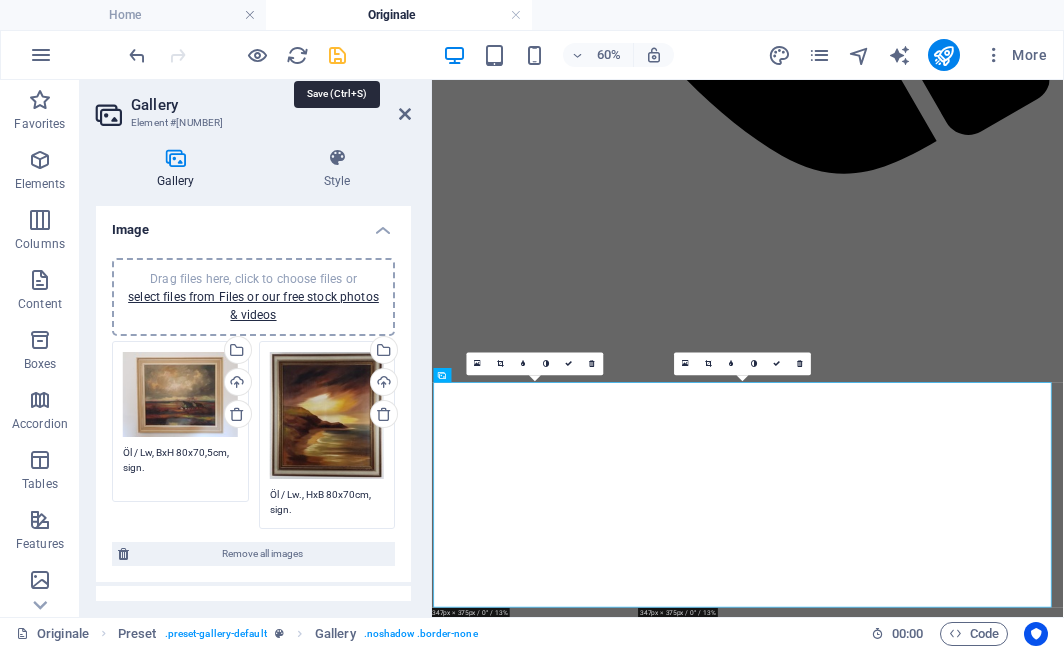 type on "Öl / Lw, BxH 80x70,5cm, sign." 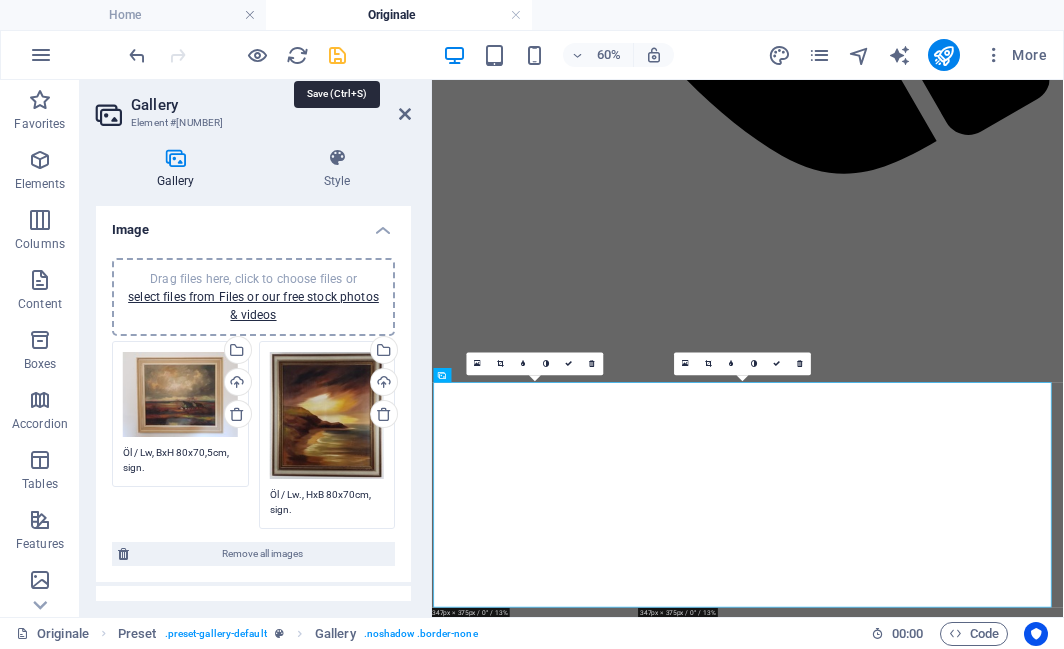 click at bounding box center [337, 55] 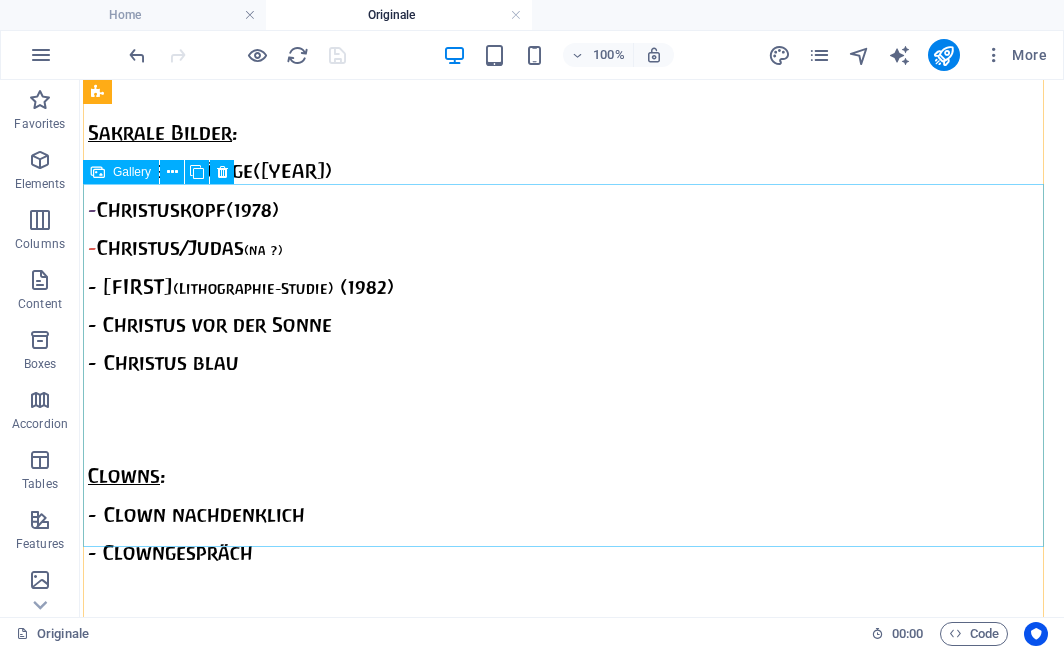 scroll, scrollTop: 3231, scrollLeft: 0, axis: vertical 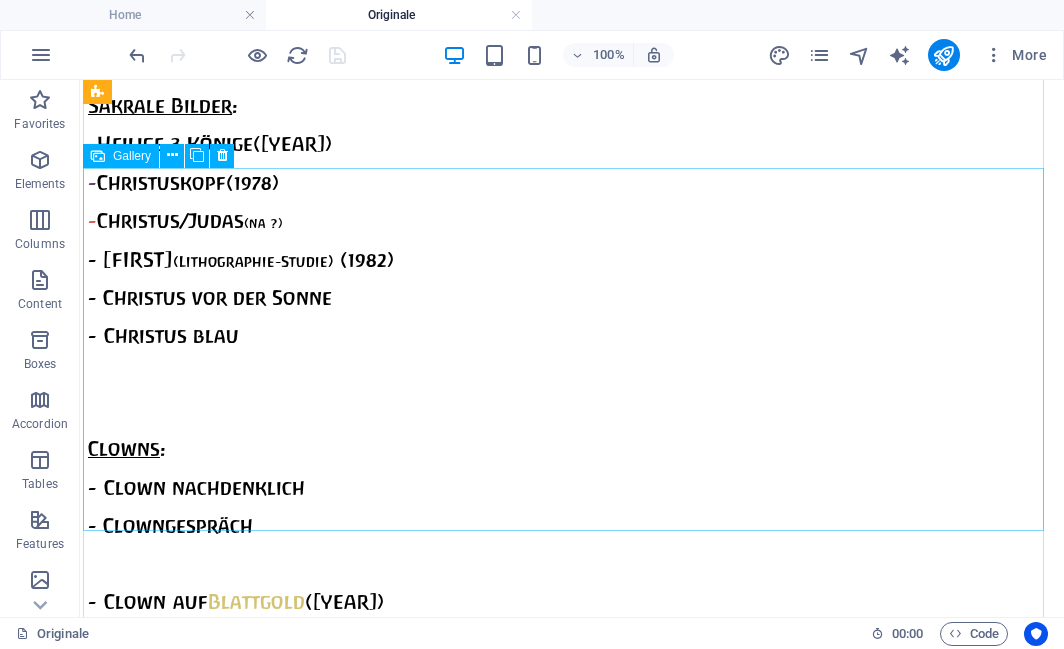 click at bounding box center (531, 9993) 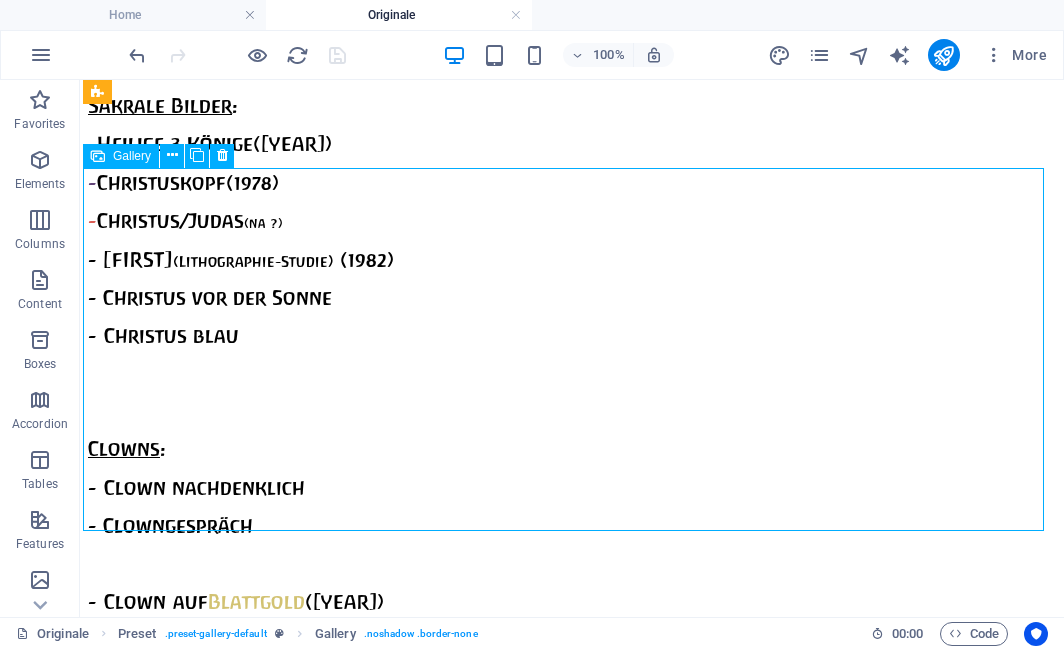 click at bounding box center (531, 9993) 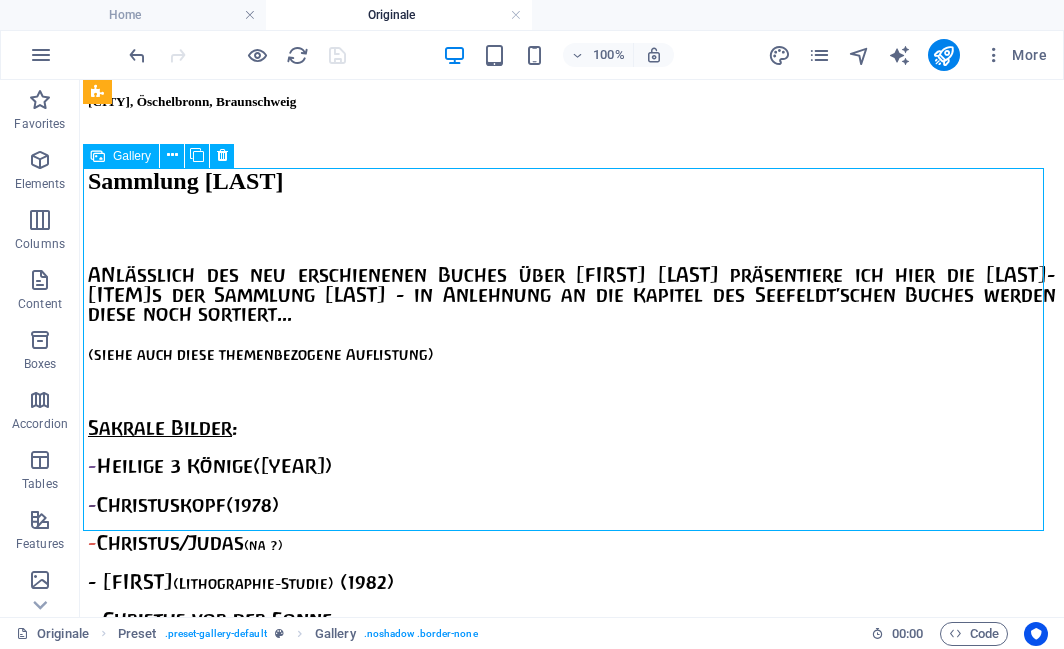 select on "2" 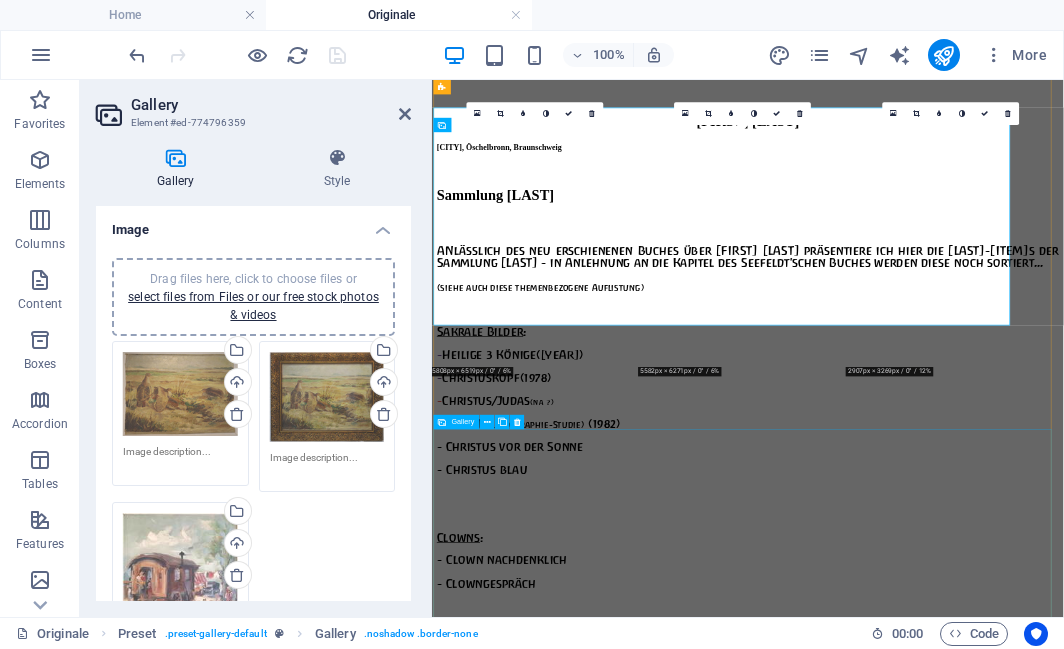 scroll, scrollTop: 3272, scrollLeft: 0, axis: vertical 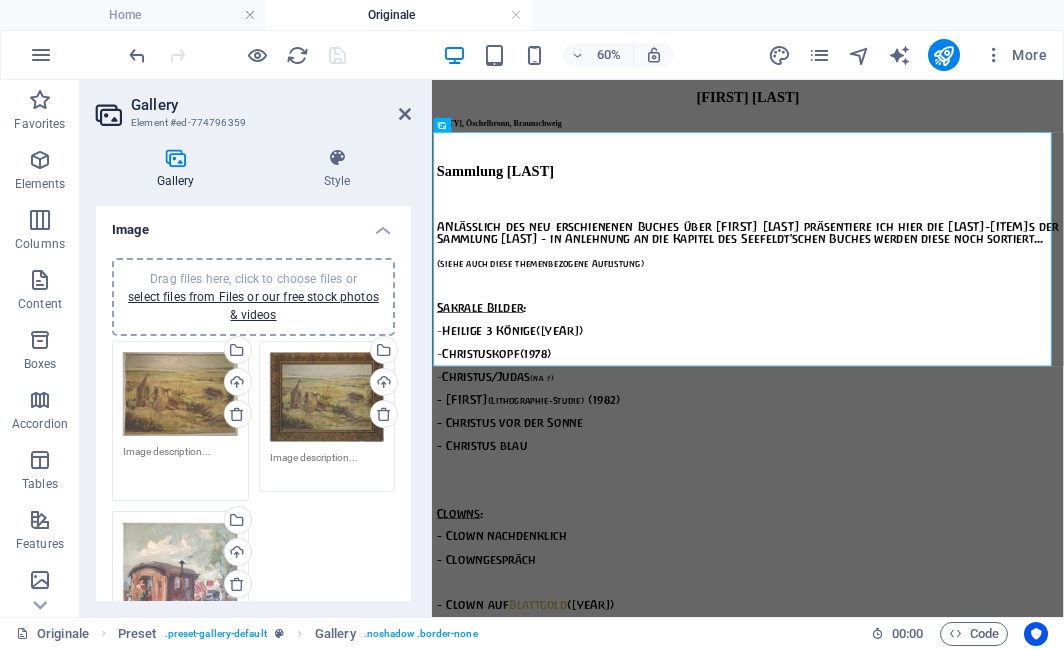 click at bounding box center (180, 466) 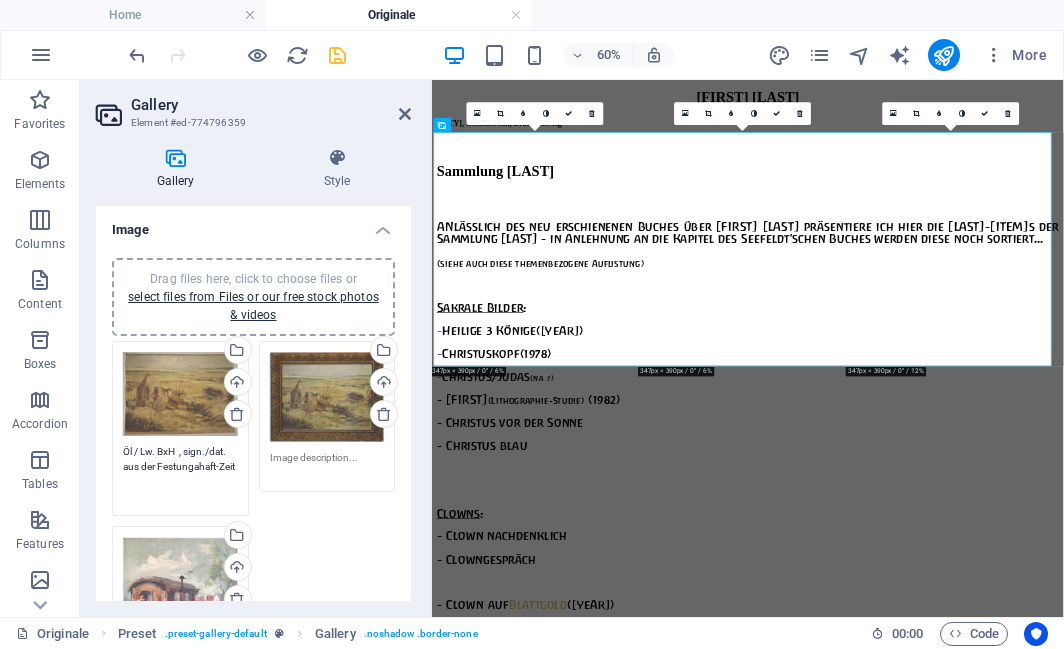 type on "Öl / Lw. BxH  , sign./dat. aus der Festungahaft-Zeit" 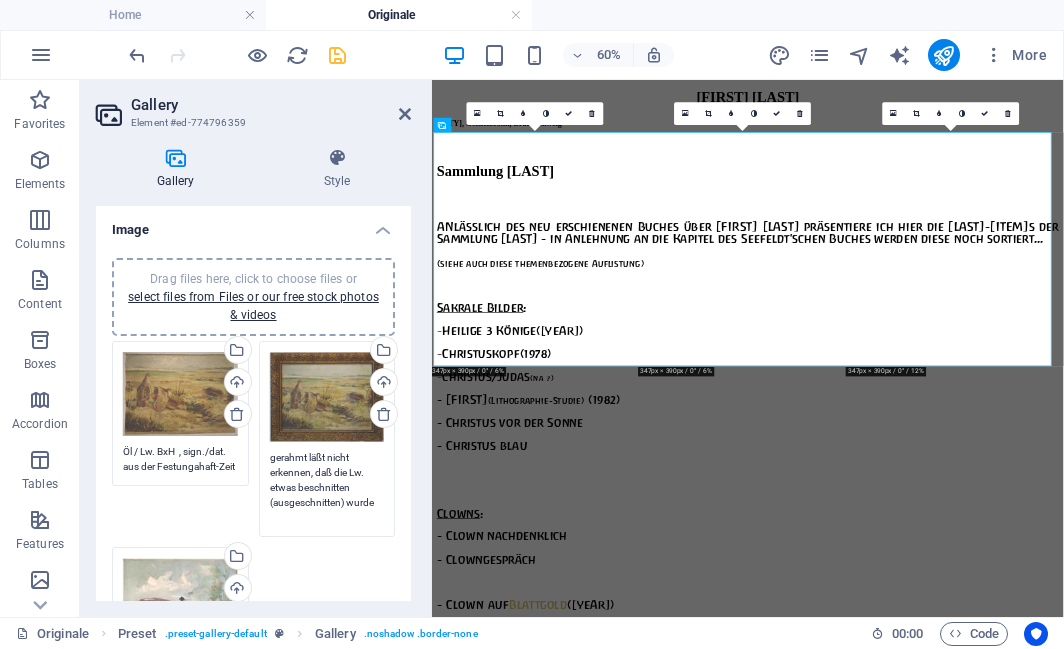 click on "Upload Öl / Lw. BxH , sign./dat. aus der Festungahaft-Zeit" at bounding box center [180, 413] 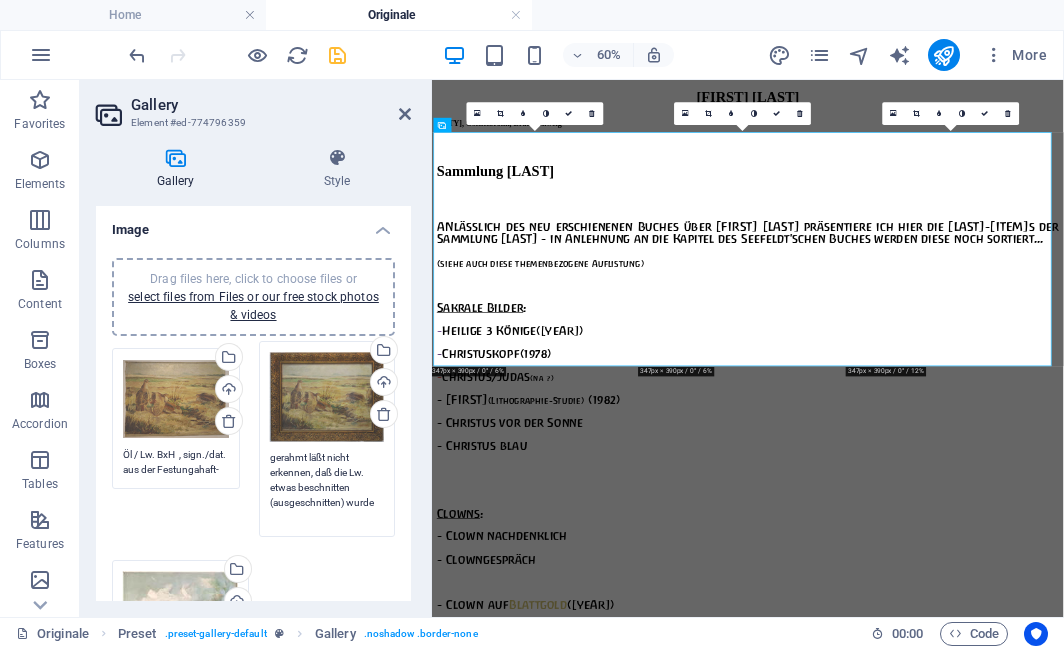 click on "Drag files here, click to choose files or select files from Files or our free stock photos & videos Select files from the file manager, stock photos, or upload file(s) Upload Öl / Lw. BxH  , sign./dat. aus der Festungahaft-Zeit Drag files here, click to choose files or select files from Files or our free stock photos & videos Select files from the file manager, stock photos, or upload file(s) Upload gerahmt läßt nicht erkennen, daß die Lw. etwas beschnitten  (ausgeschnitten) wurde Drag files here, click to choose files or select files from Files or our free stock photos & videos Select files from the file manager, stock photos, or upload file(s) Upload Drag files here, click to choose files or select files from Files or our free stock photos & videos Select files from the file manager, stock photos, or upload file(s) Upload Öl / Lw. BxH  , sign./dat. aus der Festungahaft-Zeit" at bounding box center [253, 547] 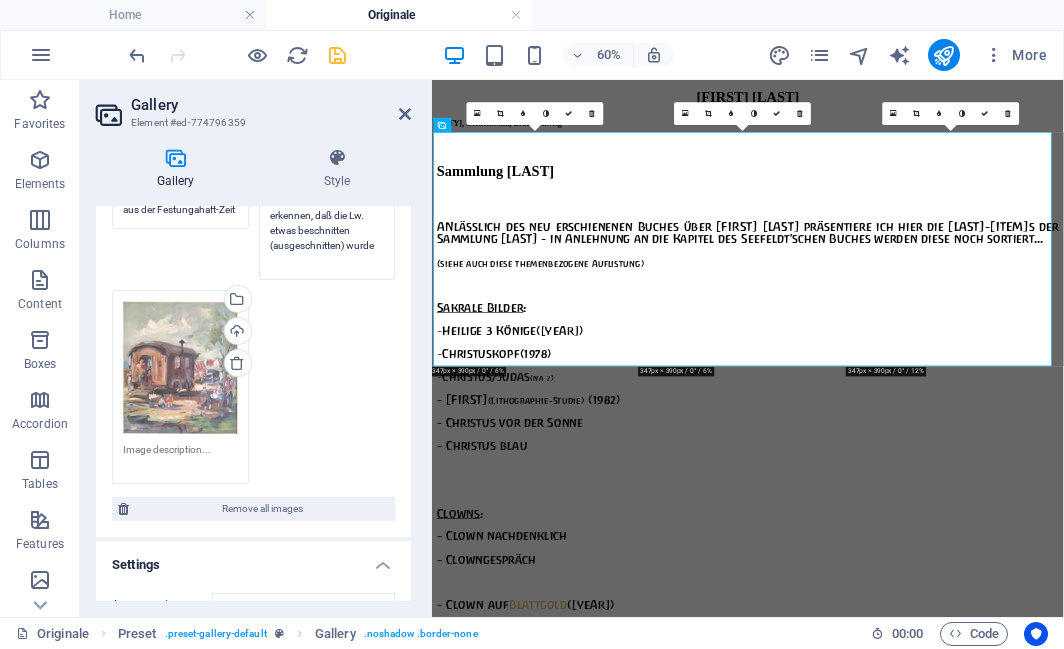 scroll, scrollTop: 294, scrollLeft: 0, axis: vertical 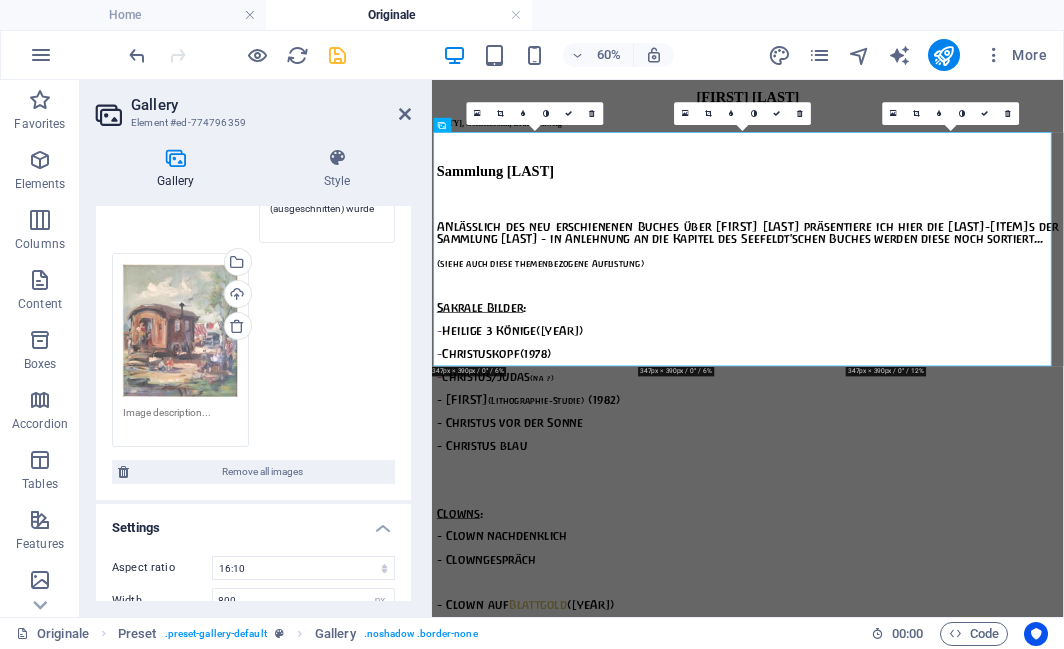 type on "gerahmt läßt nicht erkennen, daß die Lw. etwas beschnitten (ausgeschnitten) wurde" 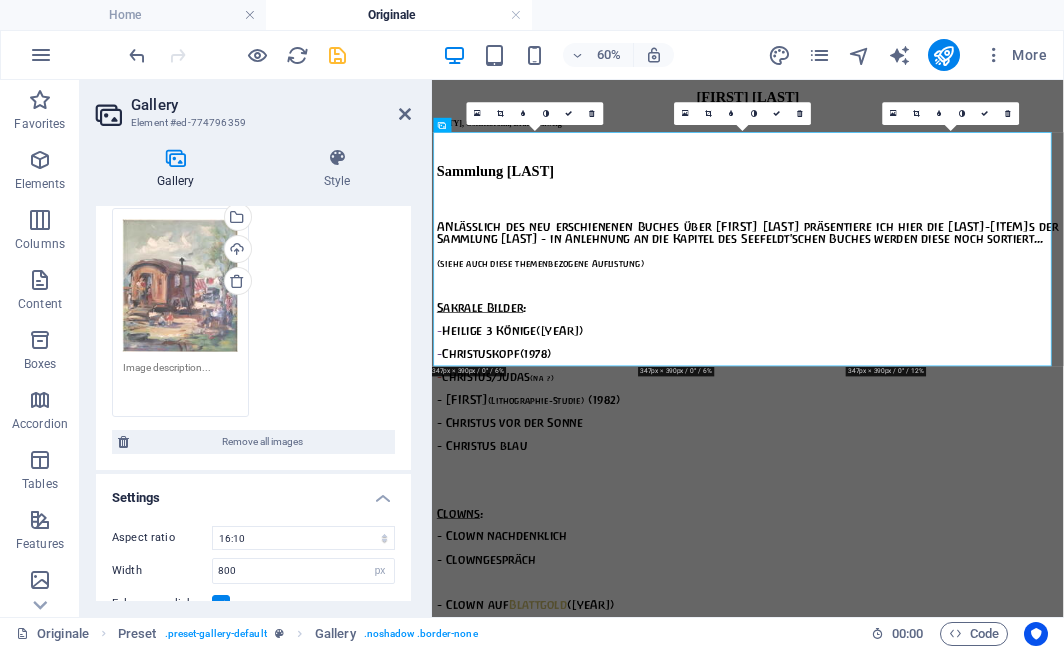 click at bounding box center (180, 382) 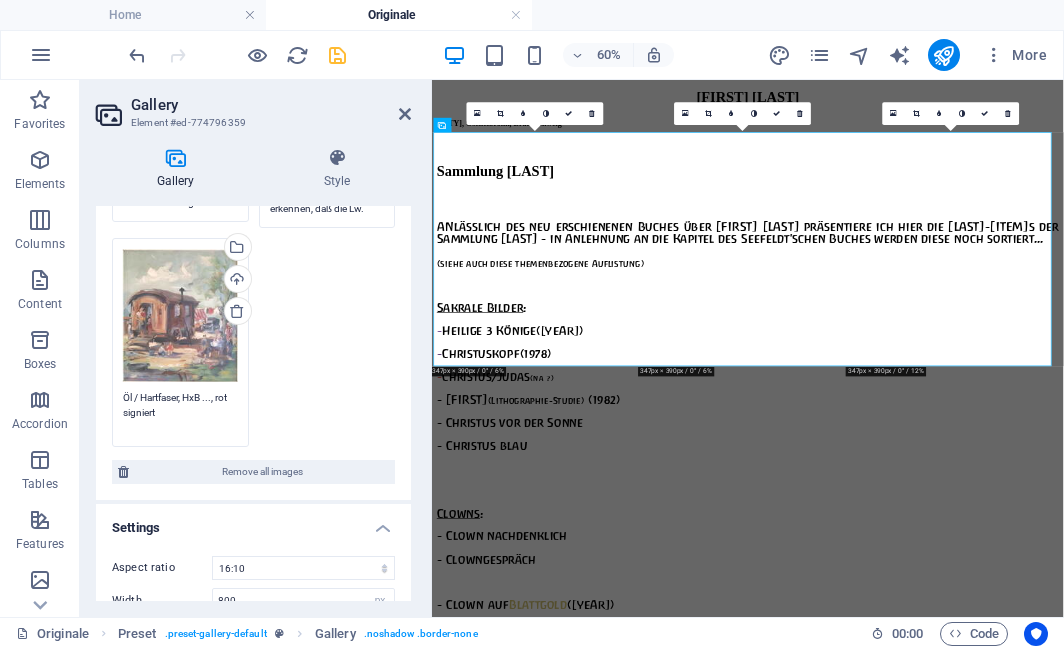 scroll, scrollTop: 264, scrollLeft: 0, axis: vertical 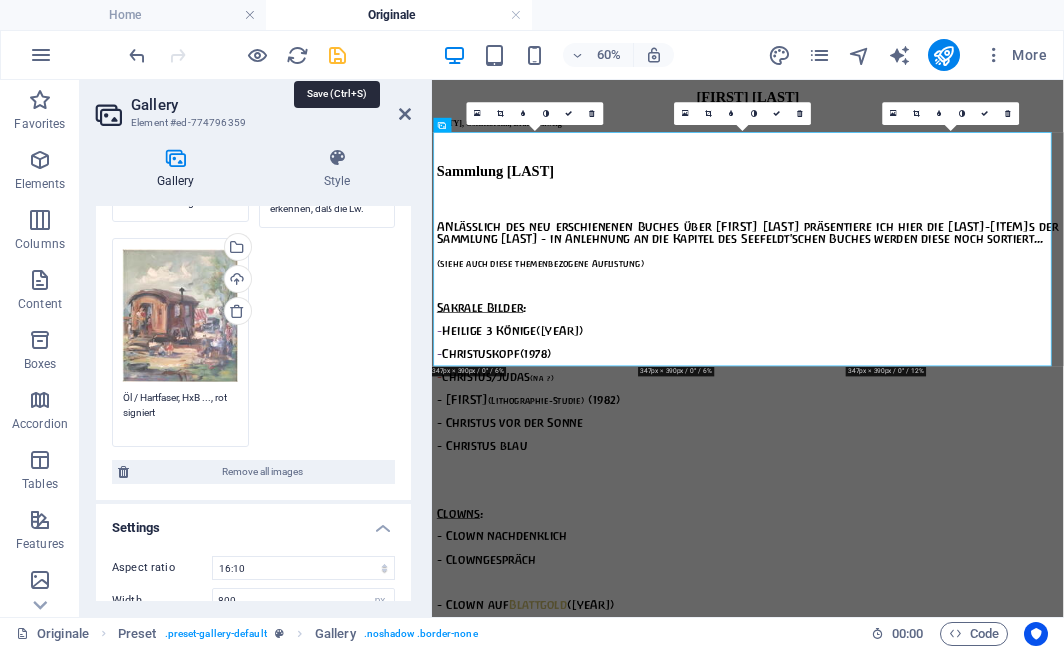 type on "Öl / Hartfaser, HxB ..., rot signiert" 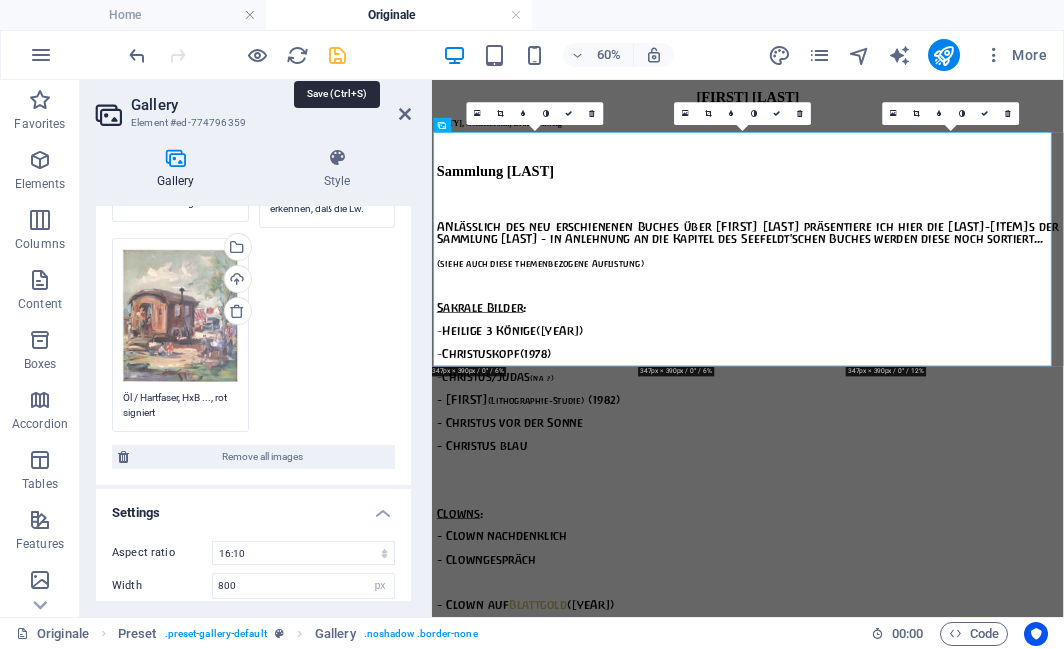 click at bounding box center [337, 55] 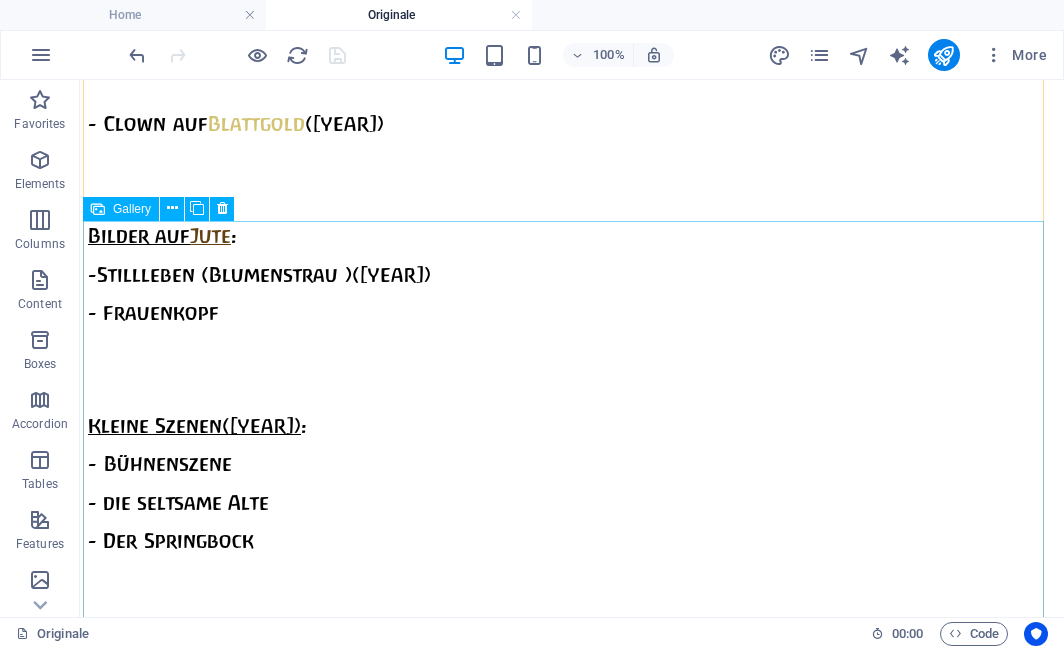 scroll, scrollTop: 3748, scrollLeft: 0, axis: vertical 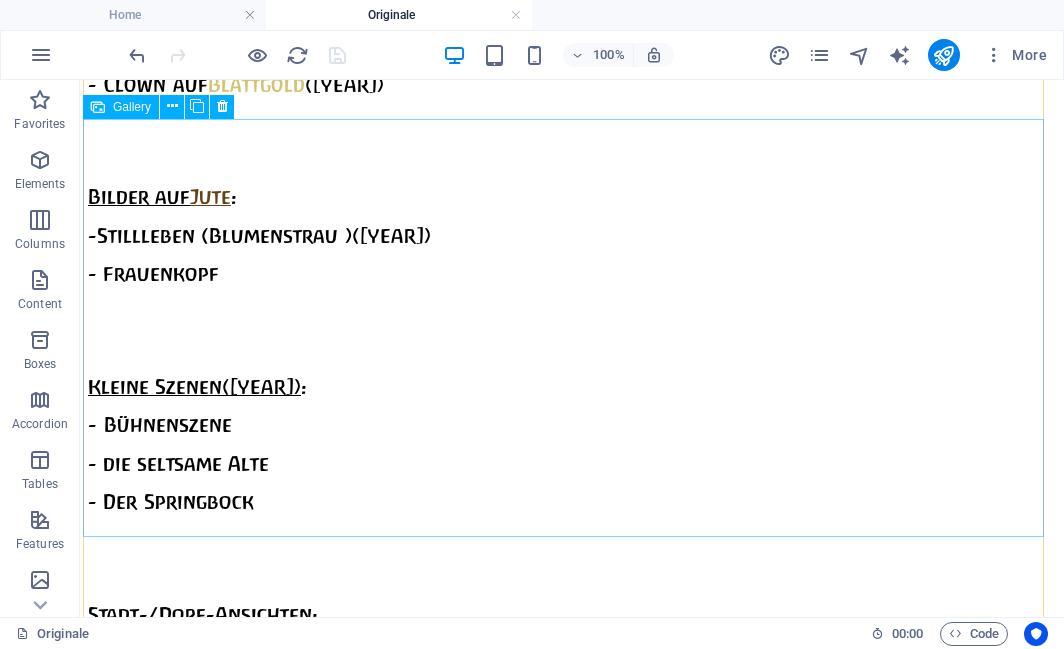 click at bounding box center [531, 11108] 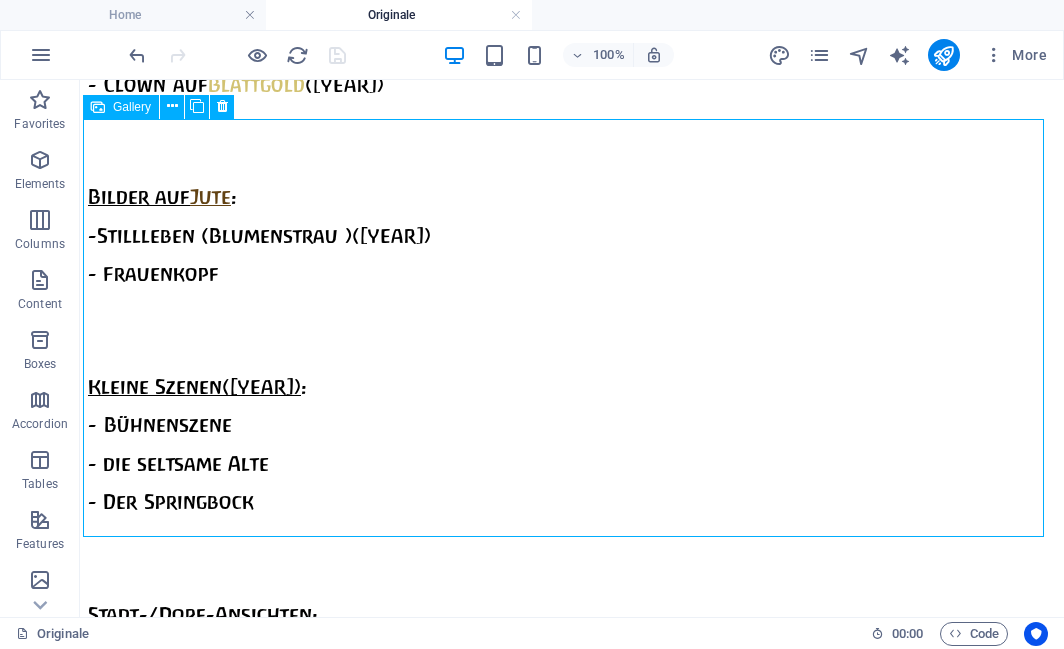 click at bounding box center [531, 11108] 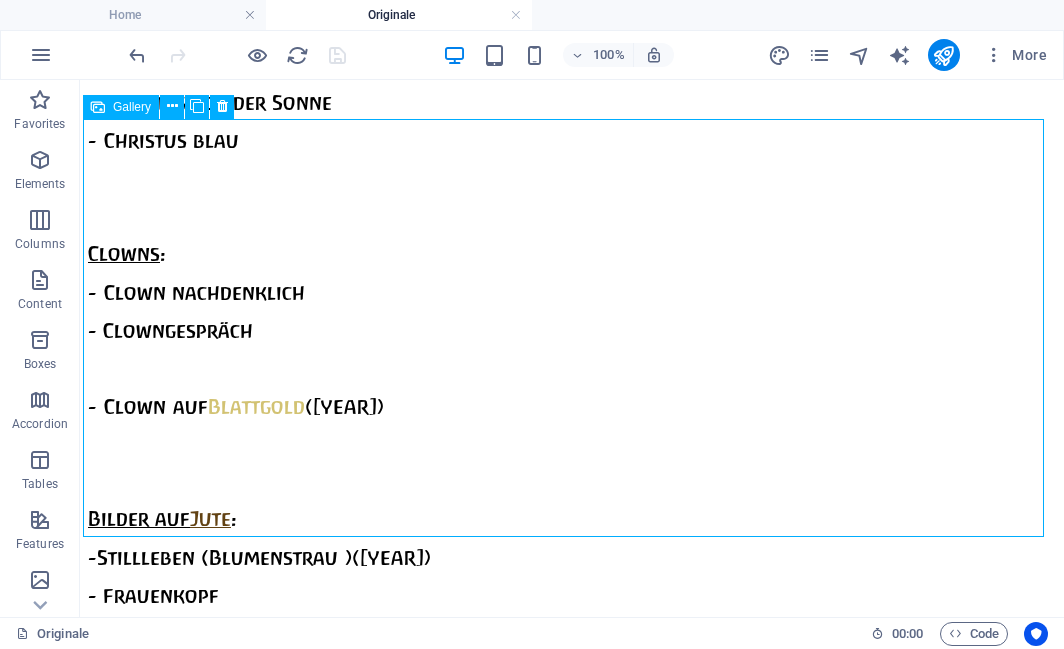 select on "2" 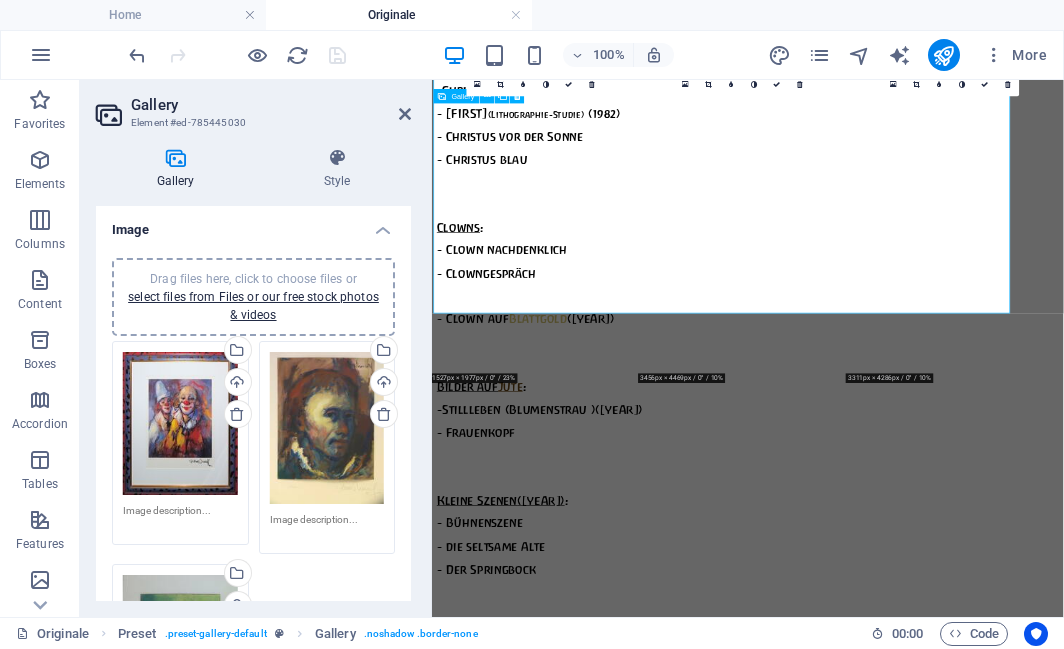 scroll, scrollTop: 3816, scrollLeft: 0, axis: vertical 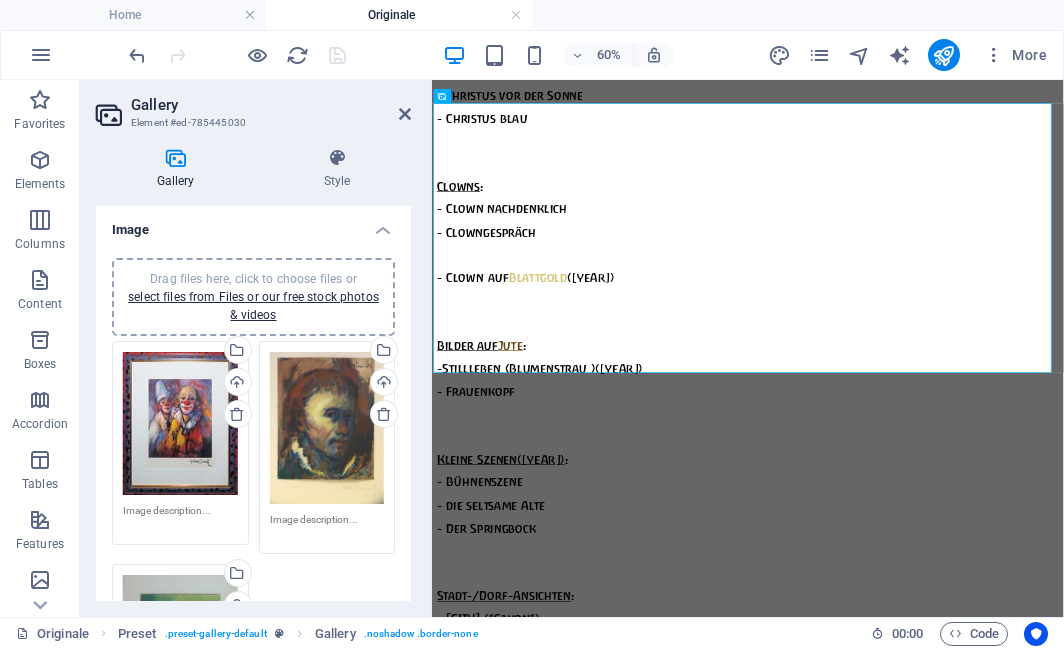 click at bounding box center (327, 527) 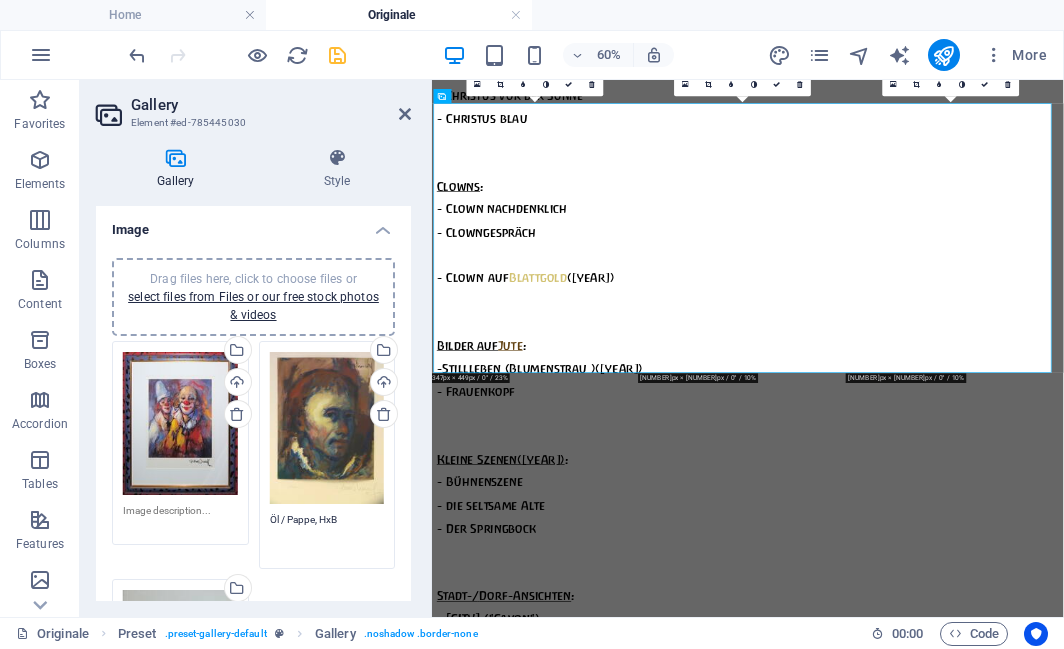 type on "Öl / Pappe, HxB" 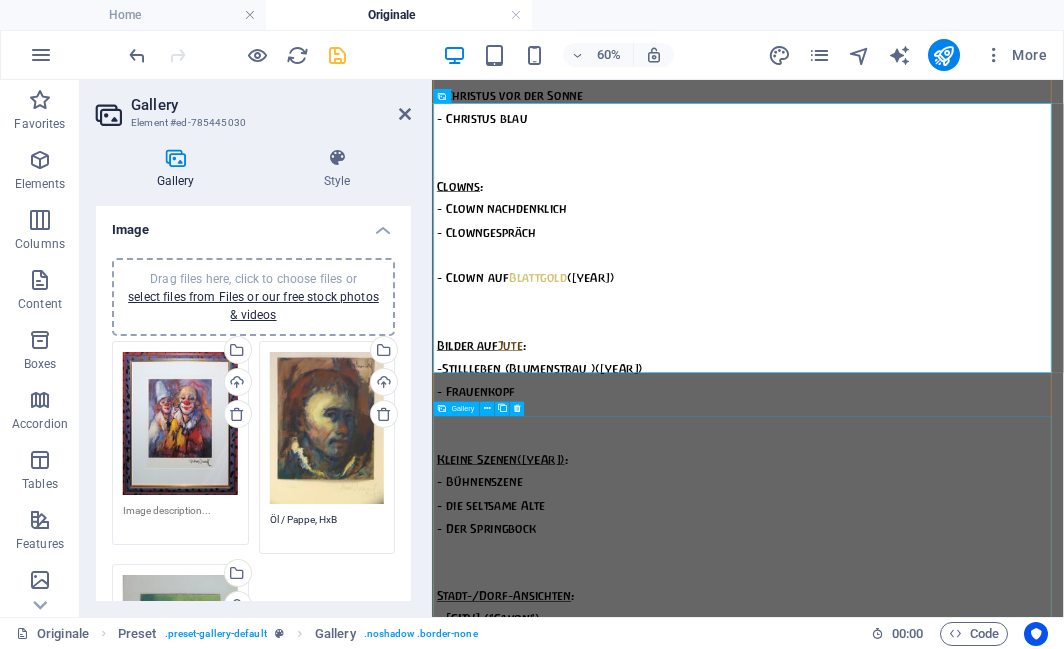 click at bounding box center (958, 12526) 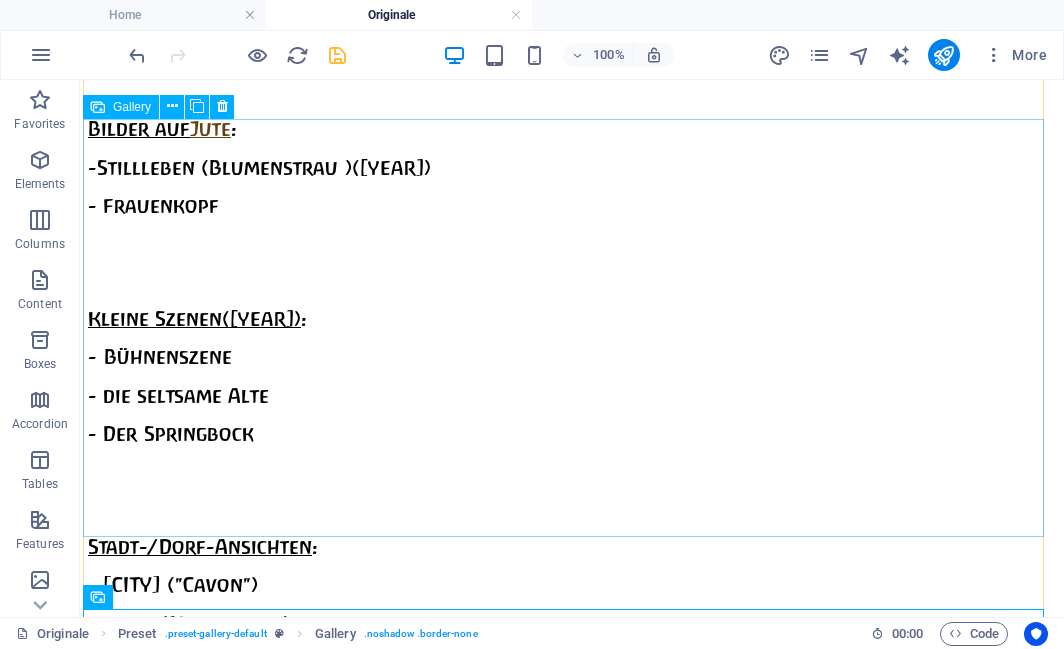 scroll, scrollTop: 3748, scrollLeft: 0, axis: vertical 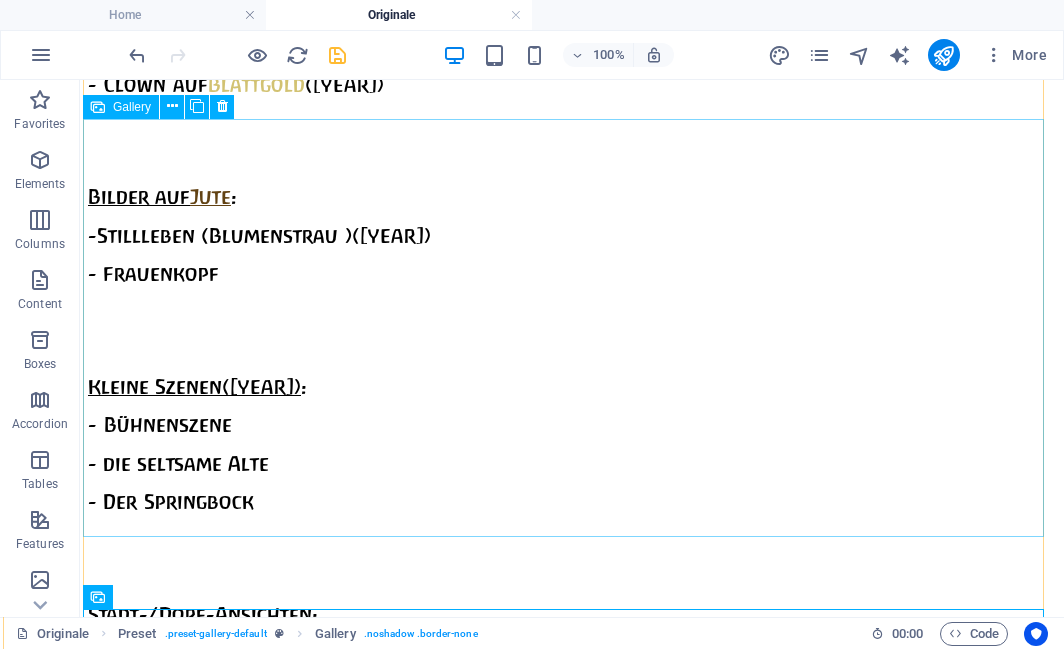 click at bounding box center [531, 11108] 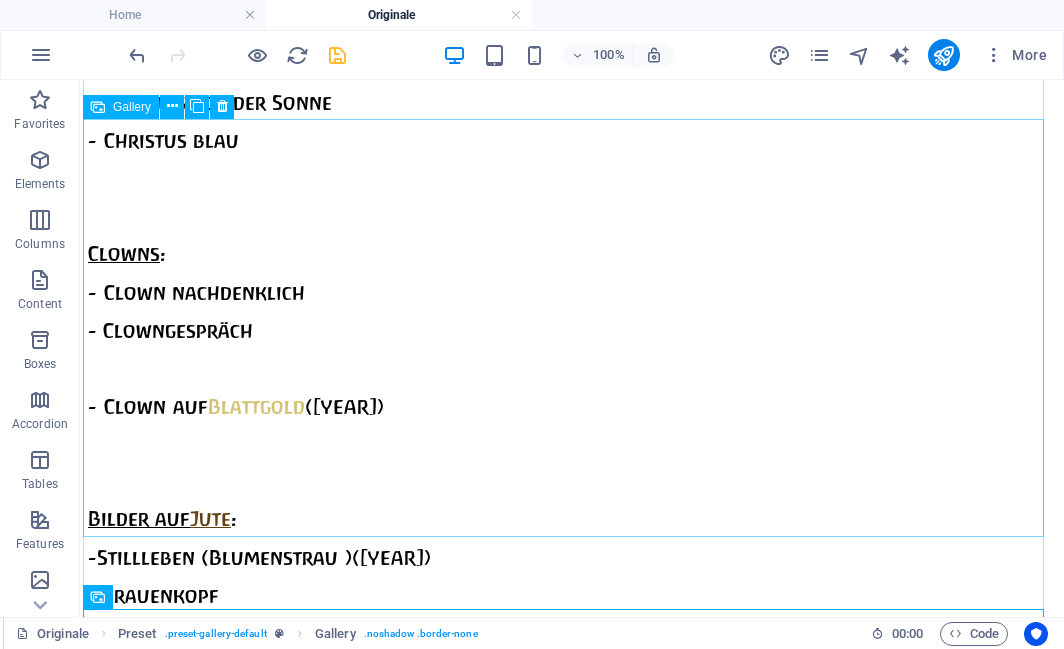 scroll, scrollTop: 3816, scrollLeft: 0, axis: vertical 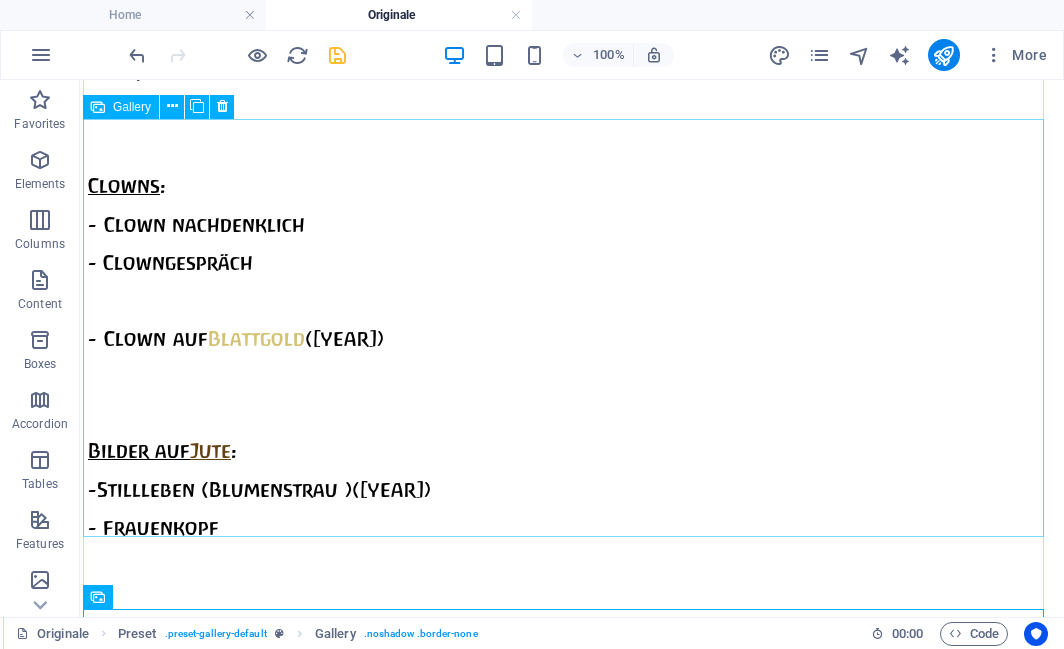 select on "2" 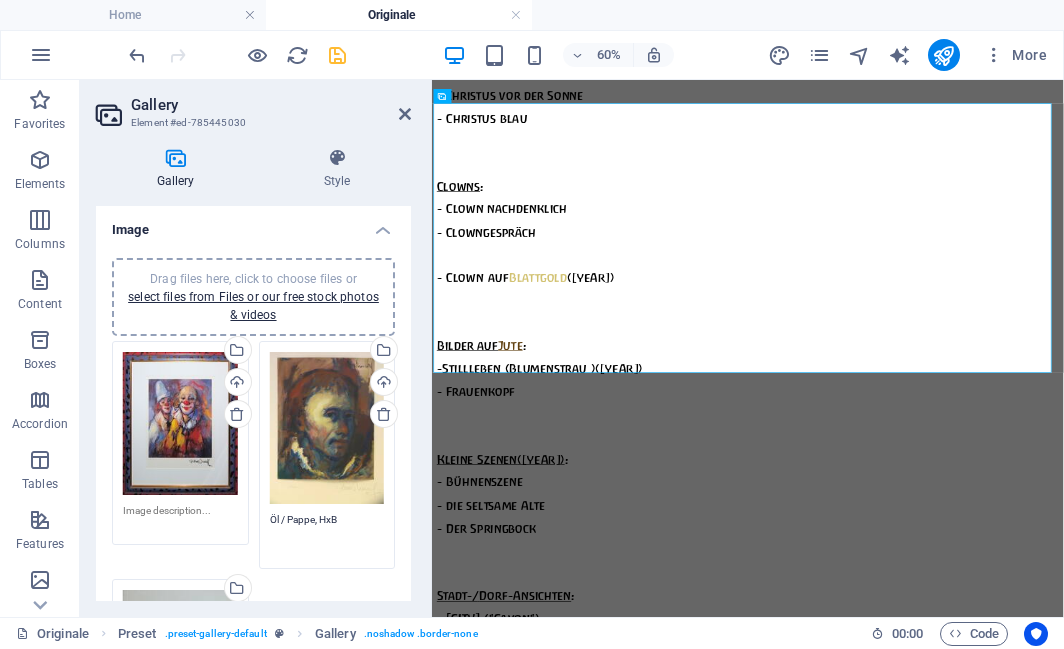 click on "Öl / Pappe, HxB" at bounding box center [327, 534] 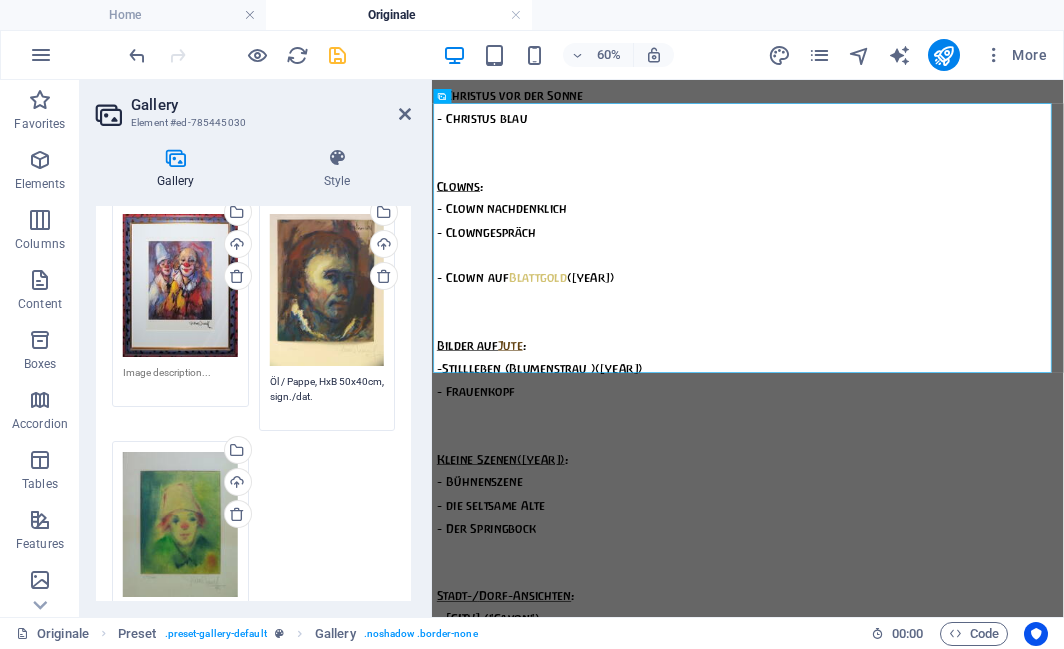 scroll, scrollTop: 145, scrollLeft: 0, axis: vertical 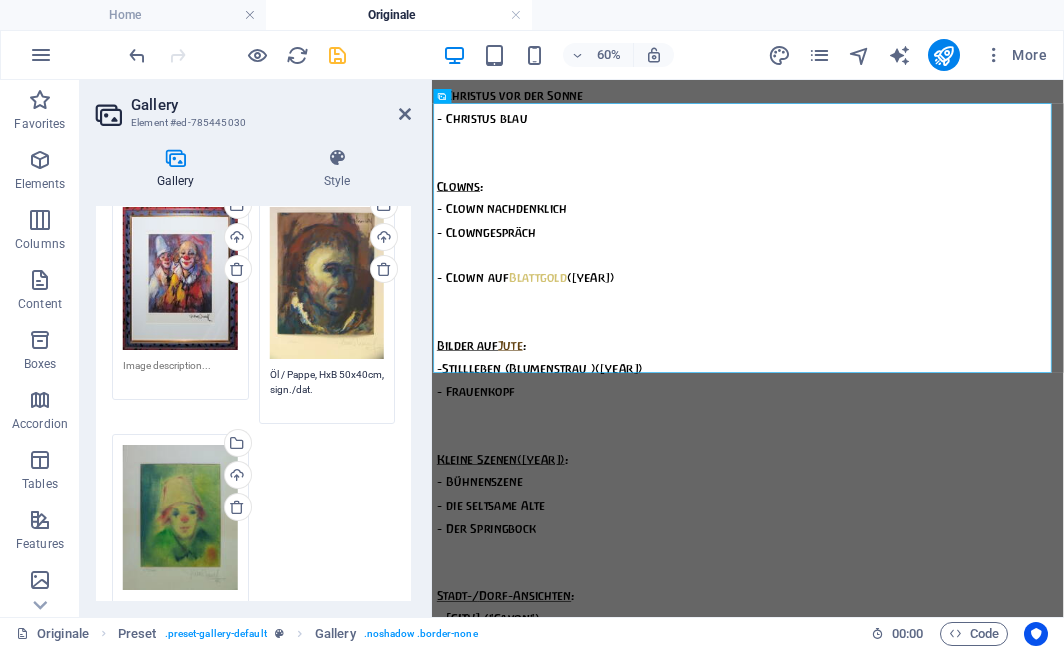 type on "Öl / Pappe, HxB 50x40cm, sign./dat." 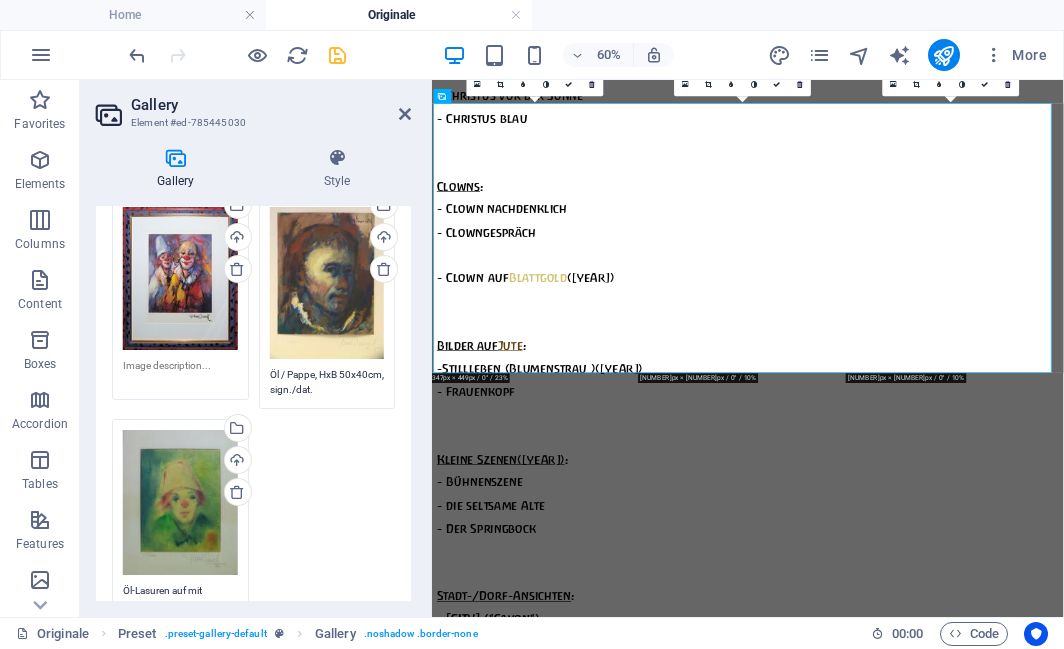 scroll, scrollTop: 150, scrollLeft: 0, axis: vertical 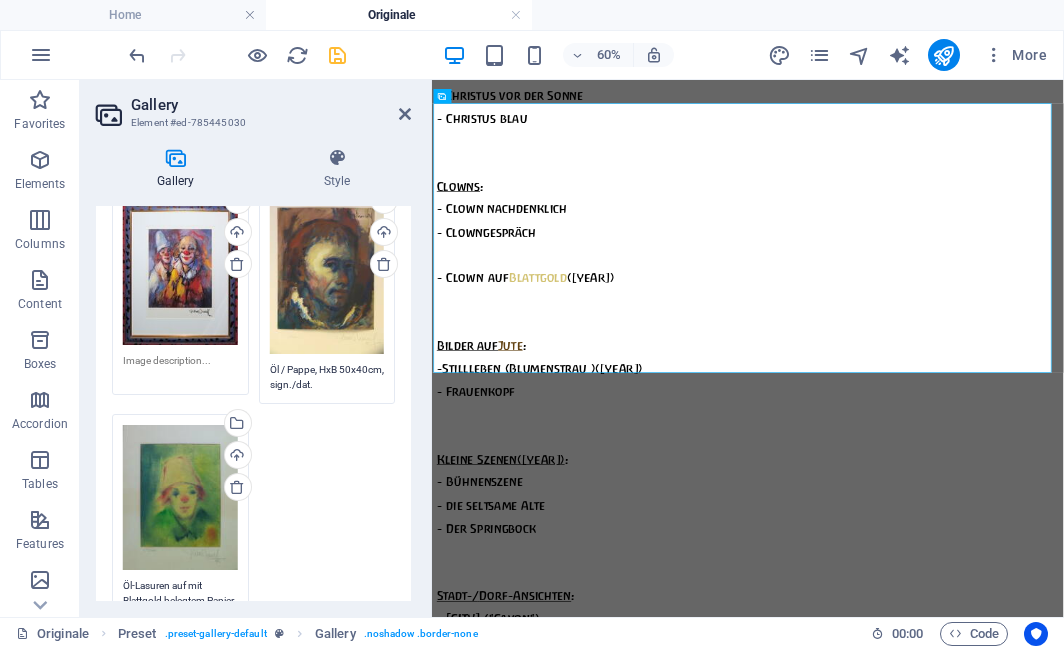 click on "Drag files here, click to choose files or select files from Files or our free stock photos & videos Drag files here, click to choose files or select files from Files or our free stock photos & videos Select files from the file manager, stock photos, or upload file(s) Upload Drag files here, click to choose files or select files from Files or our free stock photos & videos Select files from the file manager, stock photos, or upload file(s) Upload Öl / Pappe, HxB 50x40cm, sign./dat. Drag files here, click to choose files or select files from Files or our free stock photos & videos Select files from the file manager, stock photos, or upload file(s) Upload Öl-Lasuren auf mit Blattgold belegtem Papier, PP HxB Remove all images Settings Aspect ratio No fixed aspect ratio 16:9 16:10 4:3 1:1 1:2 2:1 Width 800 px % Enlarge on click Responsive Automatically load retina image and smartphone optimized sizes. Lazyload Loading images after the page loads improves page speed. Horizontal padding 5 px 0" at bounding box center [253, 374] 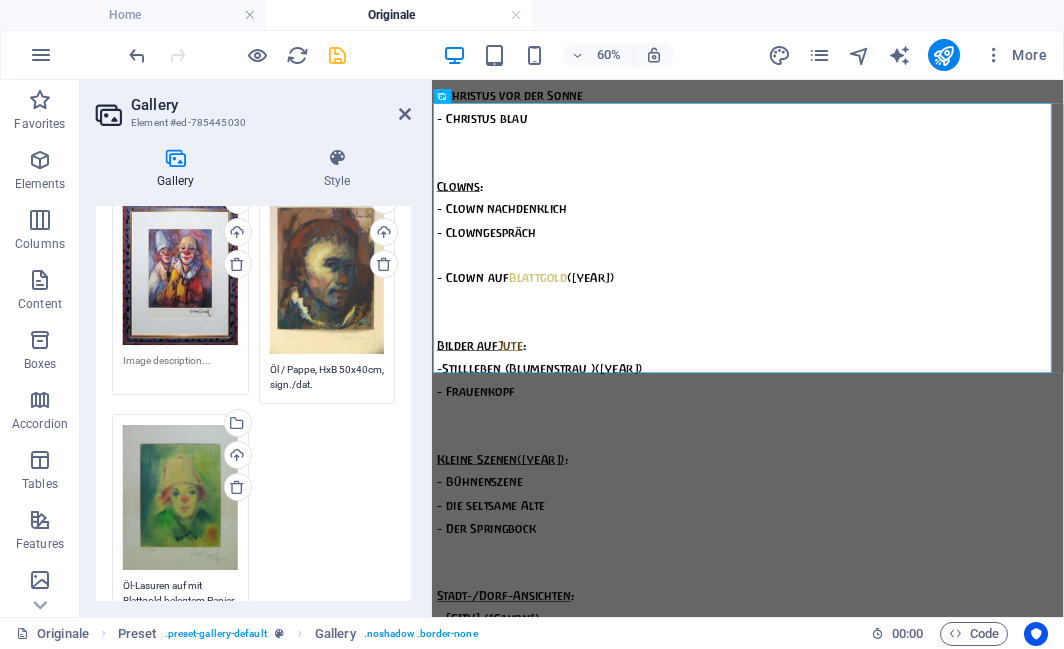 click on "Öl-Lasuren auf mit Blattgold belegtem Papier, PP HxB" at bounding box center (180, 608) 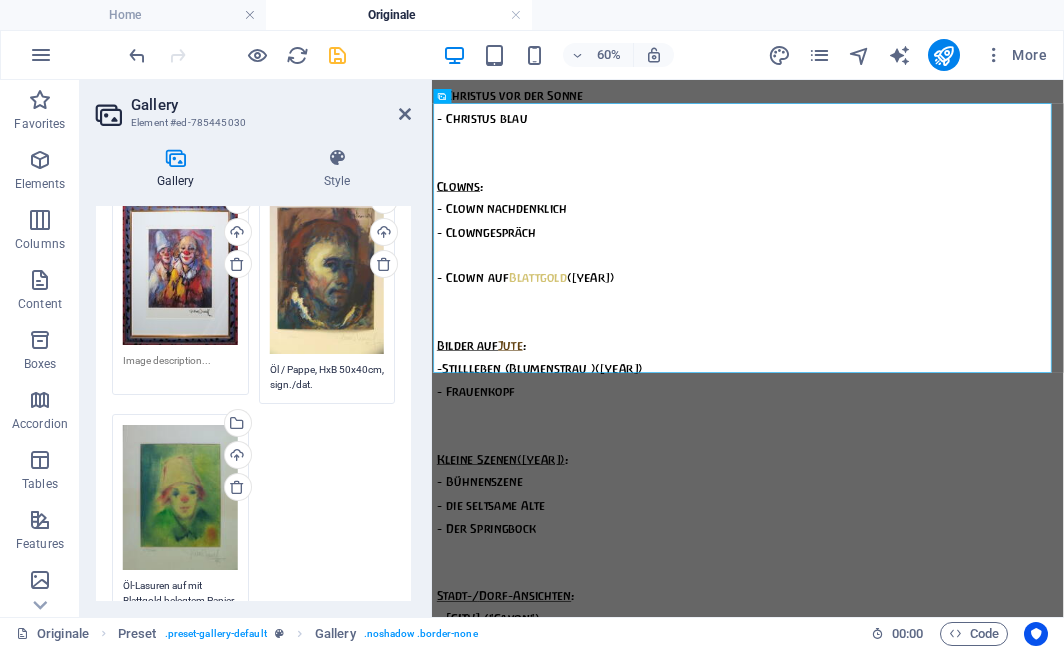 paste on "27,7 x 21,7cm" 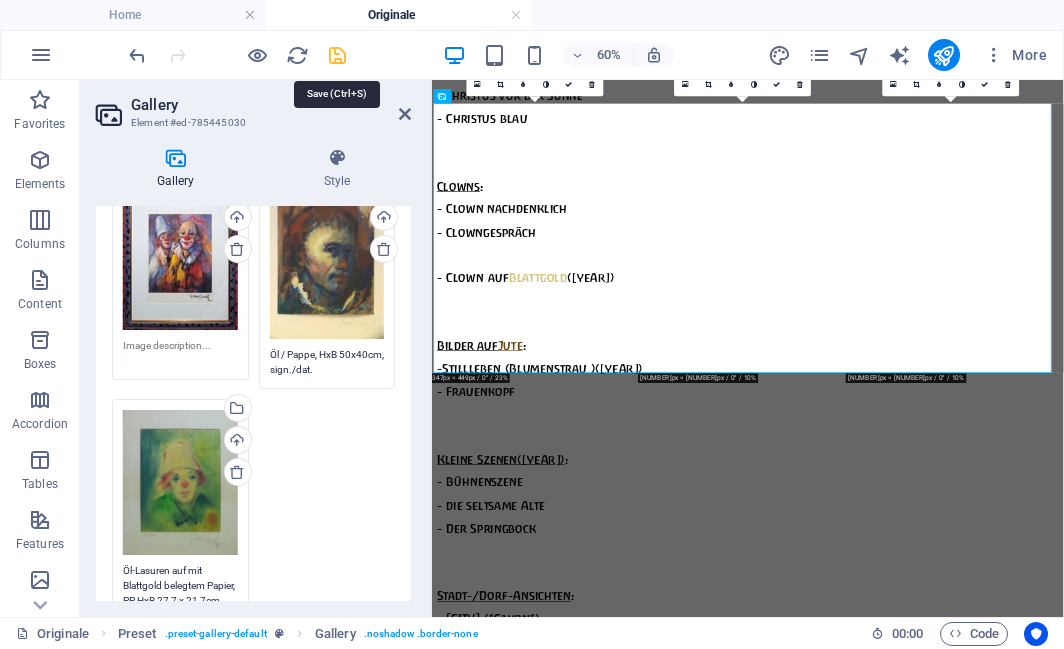 type on "Öl-Lasuren auf mit Blattgold belegtem Papier, PP HxB 27,7 x 21,7cm, sign./dat." 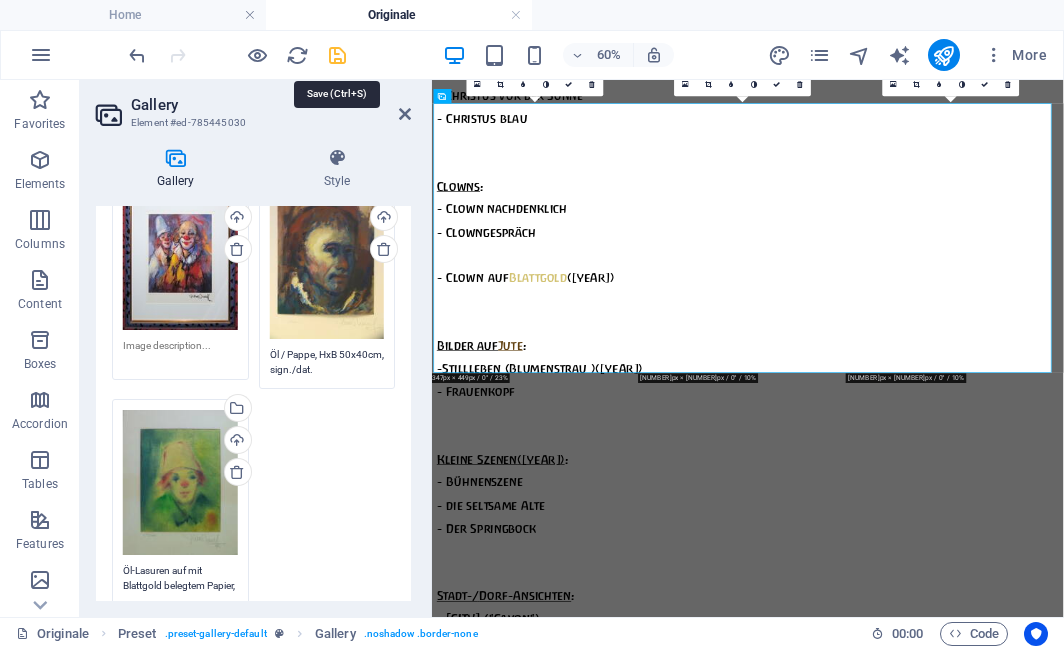 click at bounding box center (337, 55) 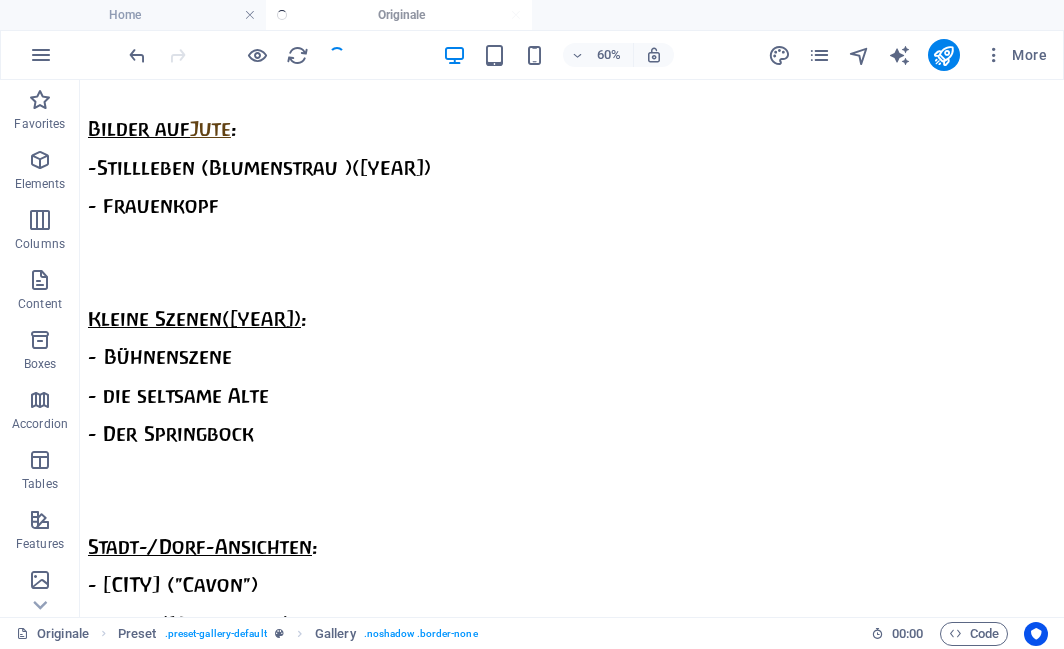 scroll, scrollTop: 3748, scrollLeft: 0, axis: vertical 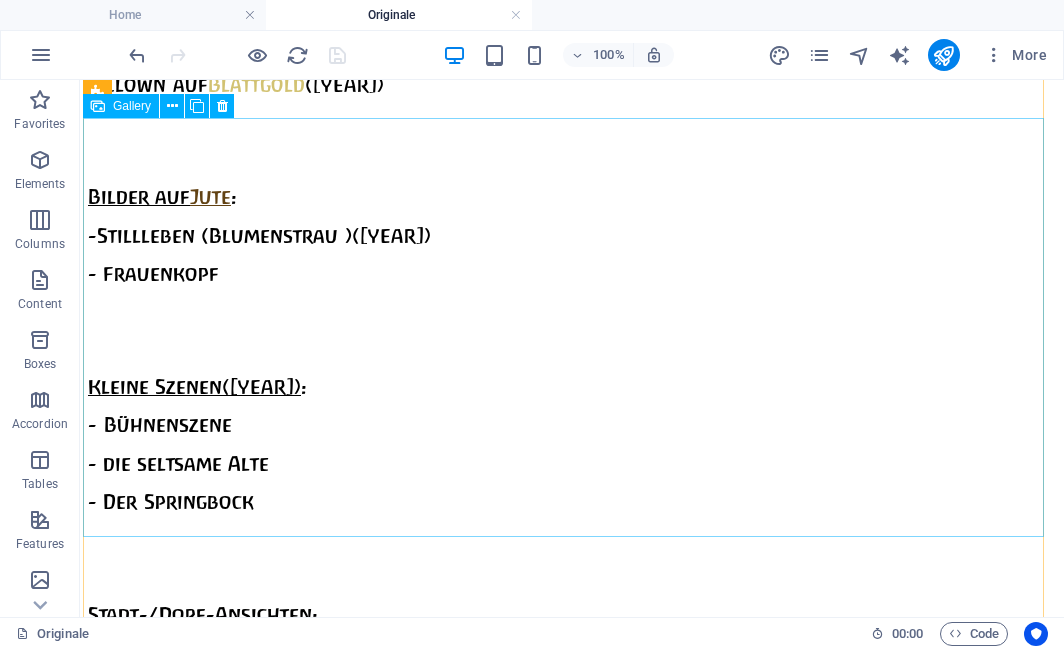 click at bounding box center [531, 11108] 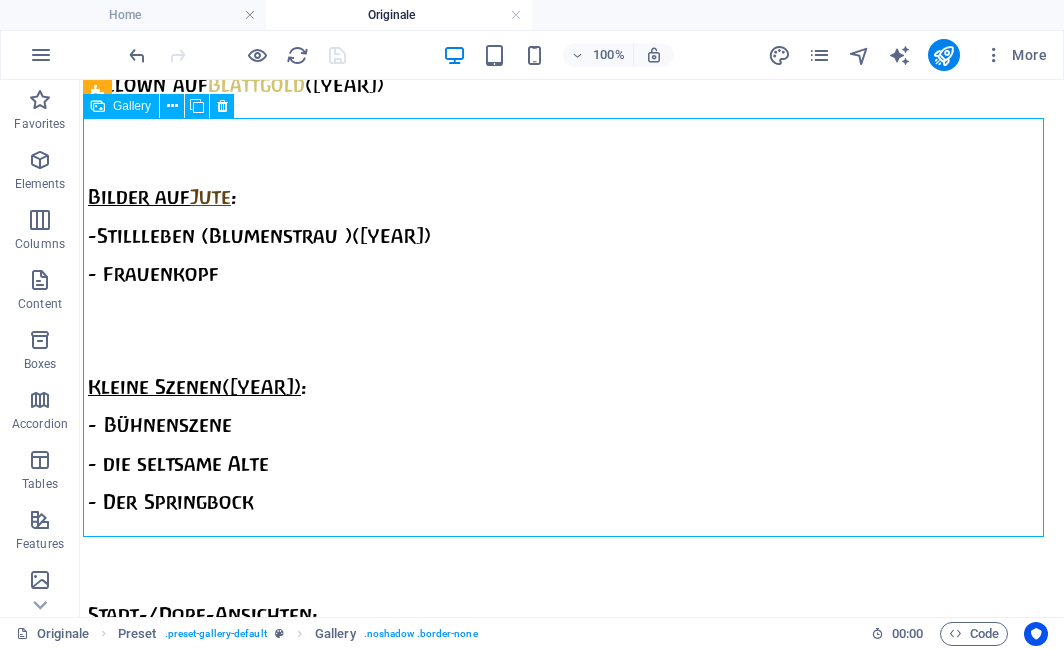 click at bounding box center [531, 11108] 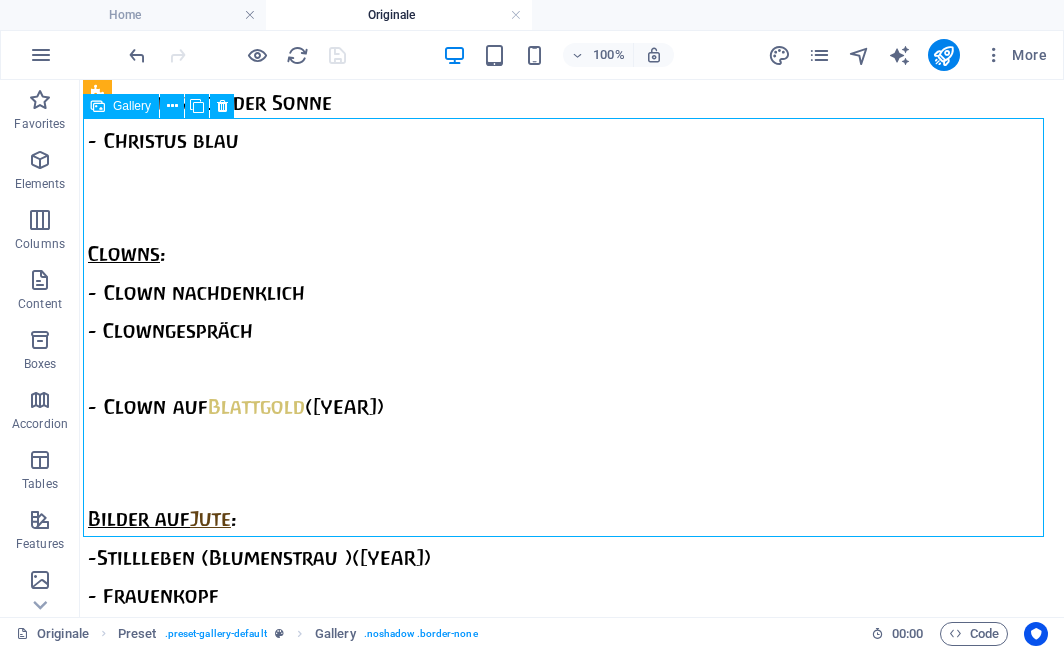select on "2" 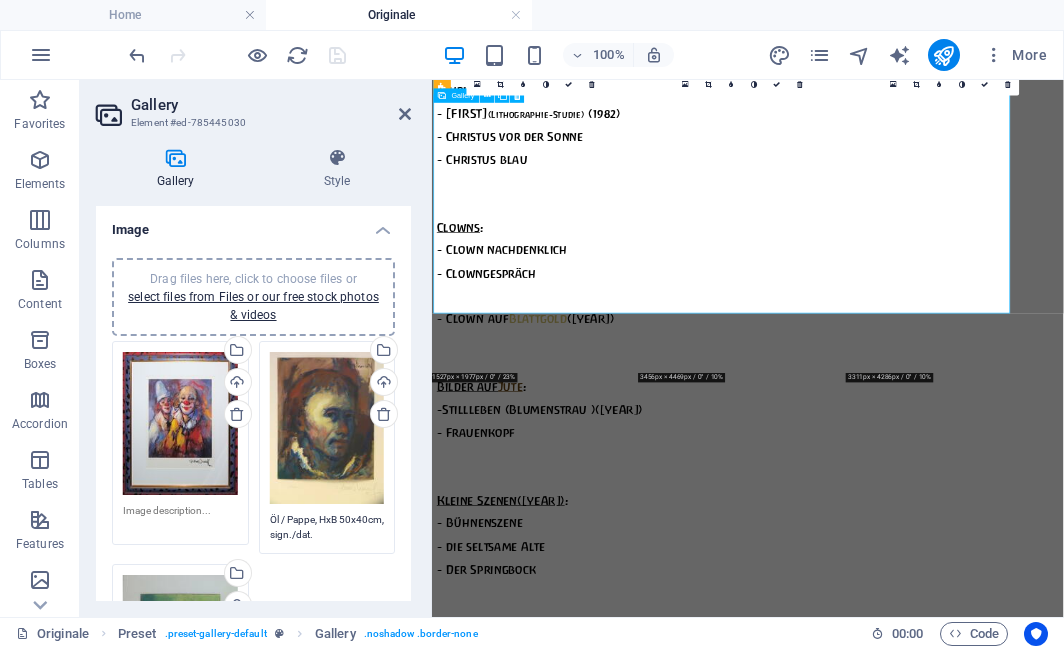scroll, scrollTop: 3816, scrollLeft: 0, axis: vertical 